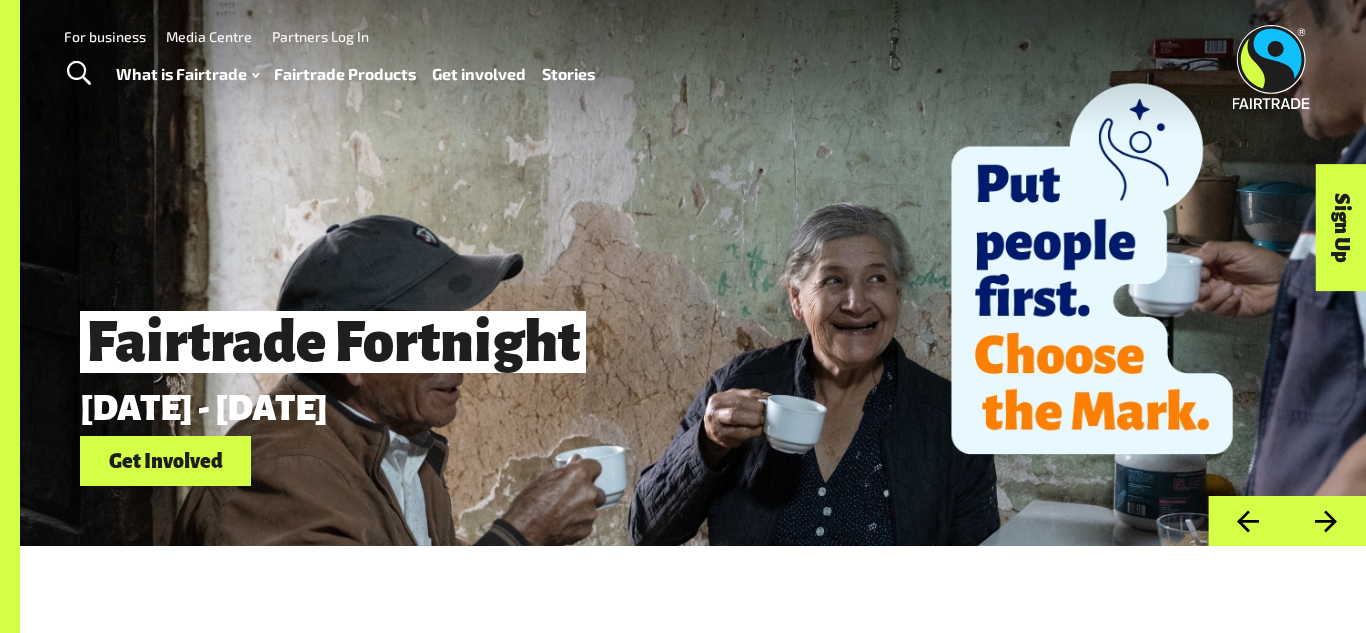 scroll, scrollTop: 0, scrollLeft: 0, axis: both 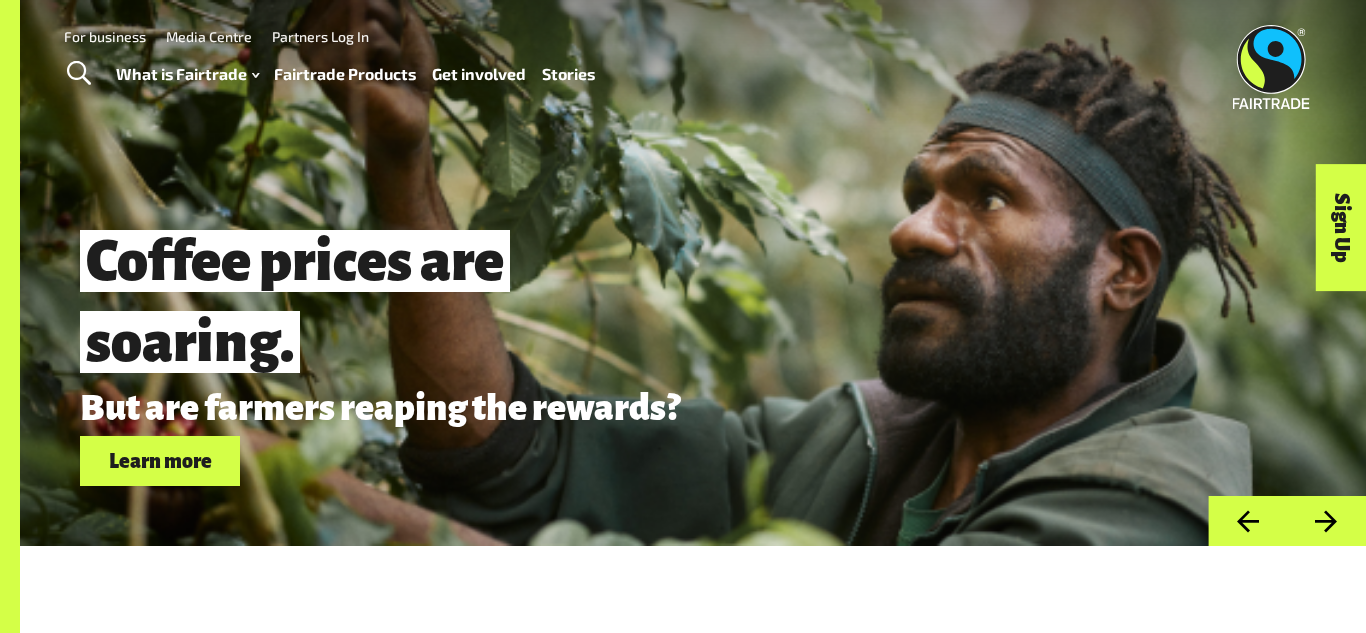 click on "Fairtrade Products" at bounding box center [345, 74] 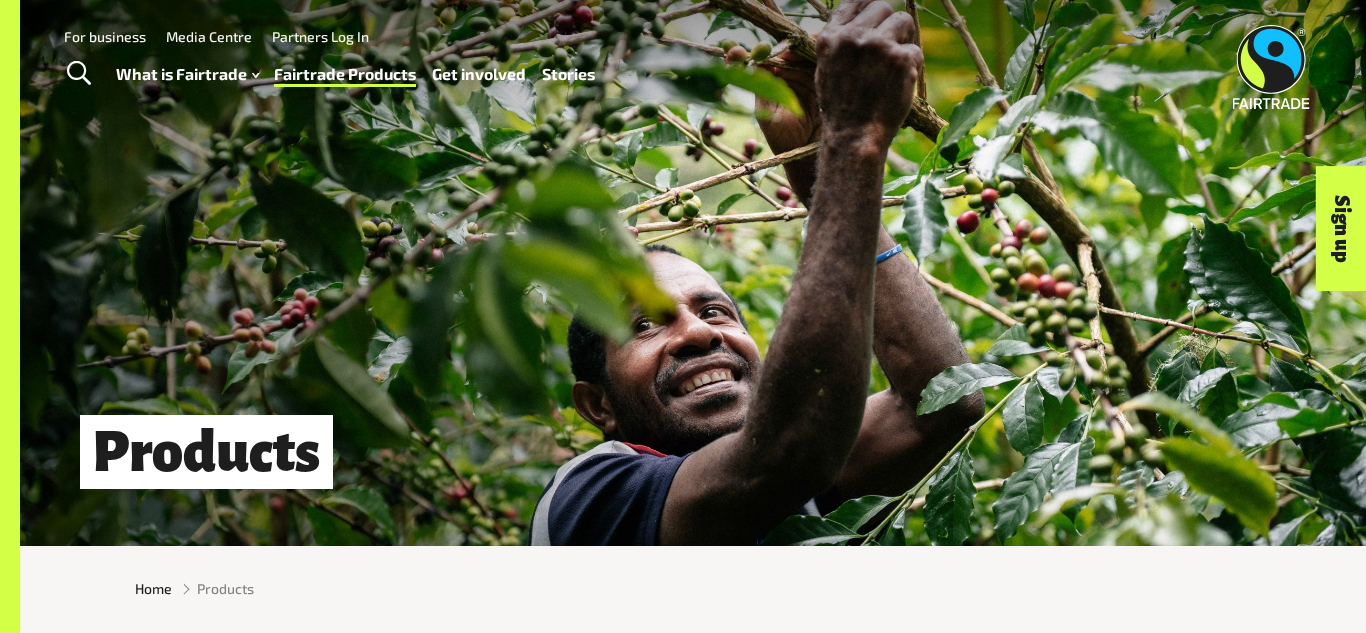 scroll, scrollTop: 0, scrollLeft: 0, axis: both 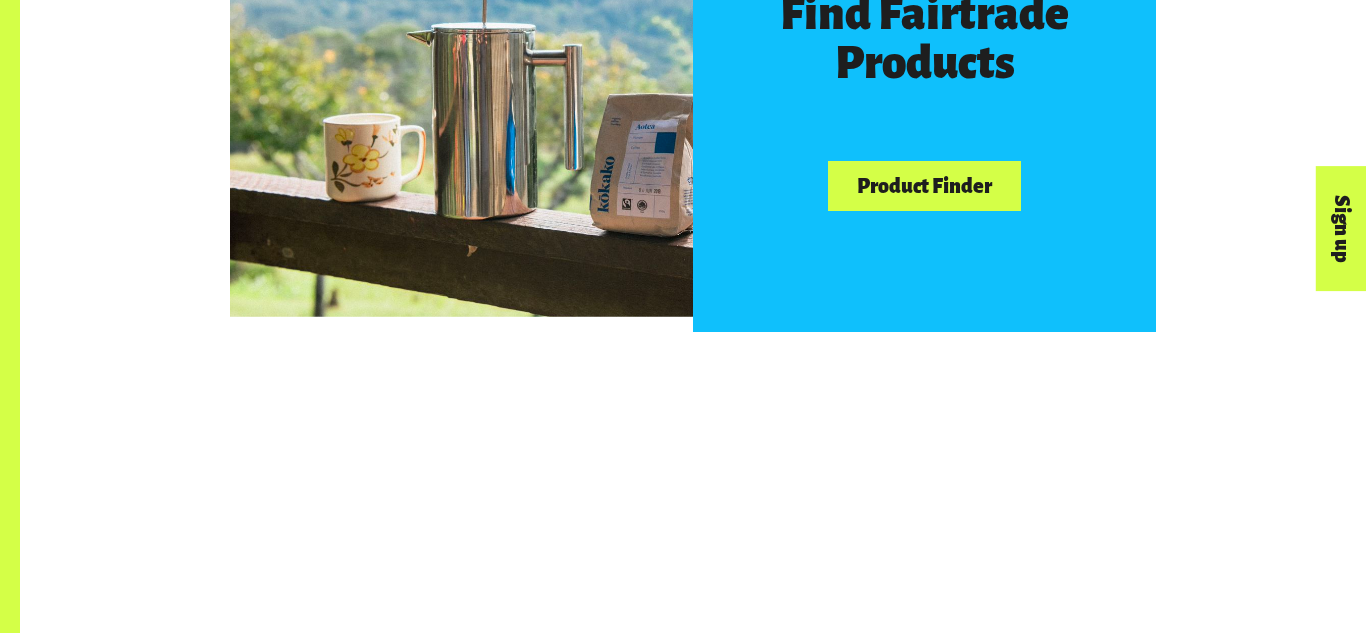 click on "Product Finder" at bounding box center (924, 186) 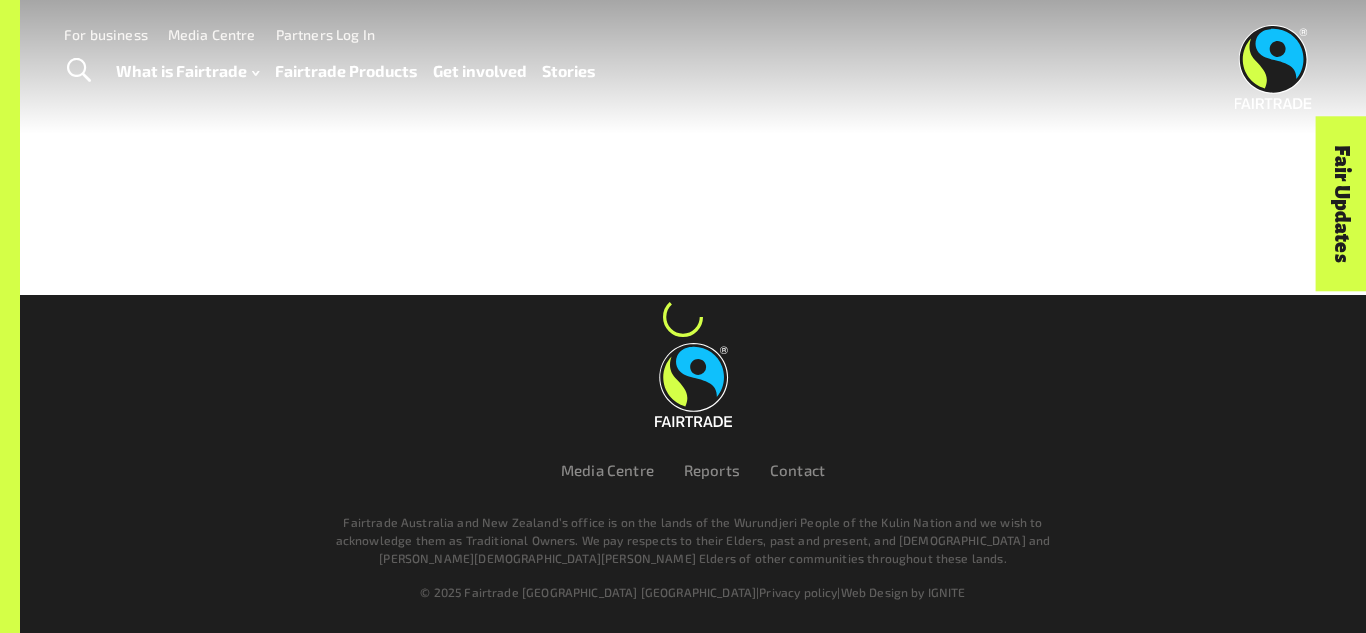 scroll, scrollTop: 0, scrollLeft: 0, axis: both 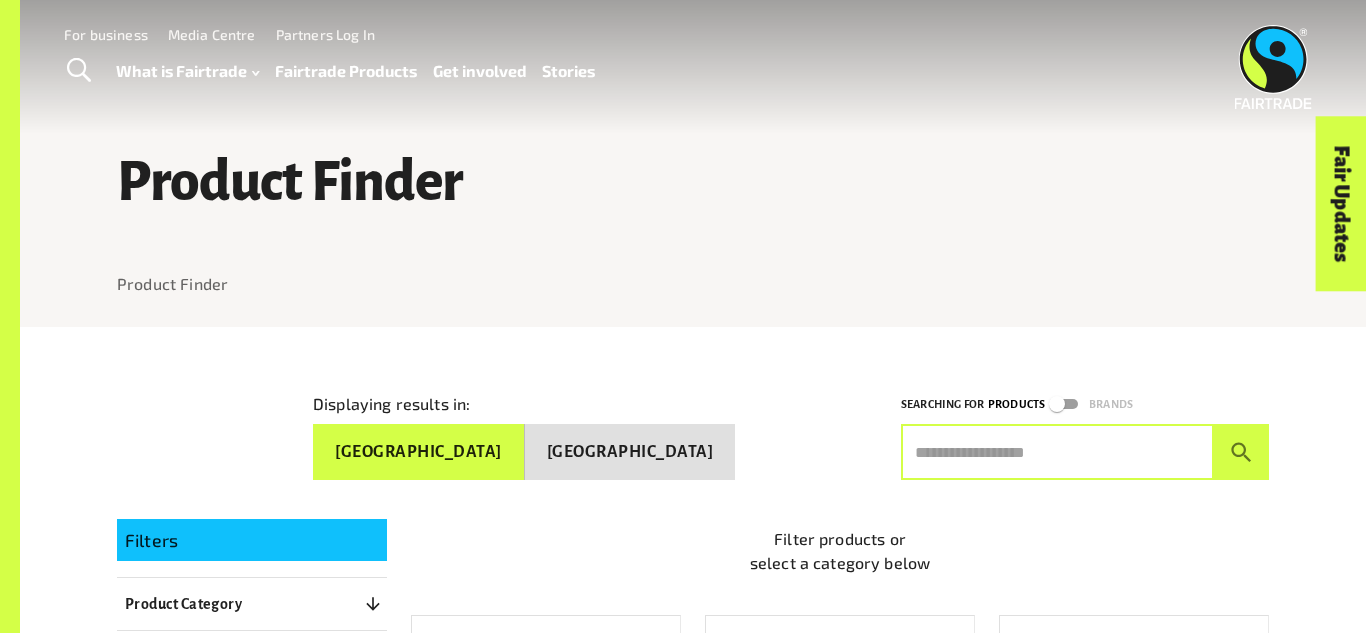 click at bounding box center [1057, 452] 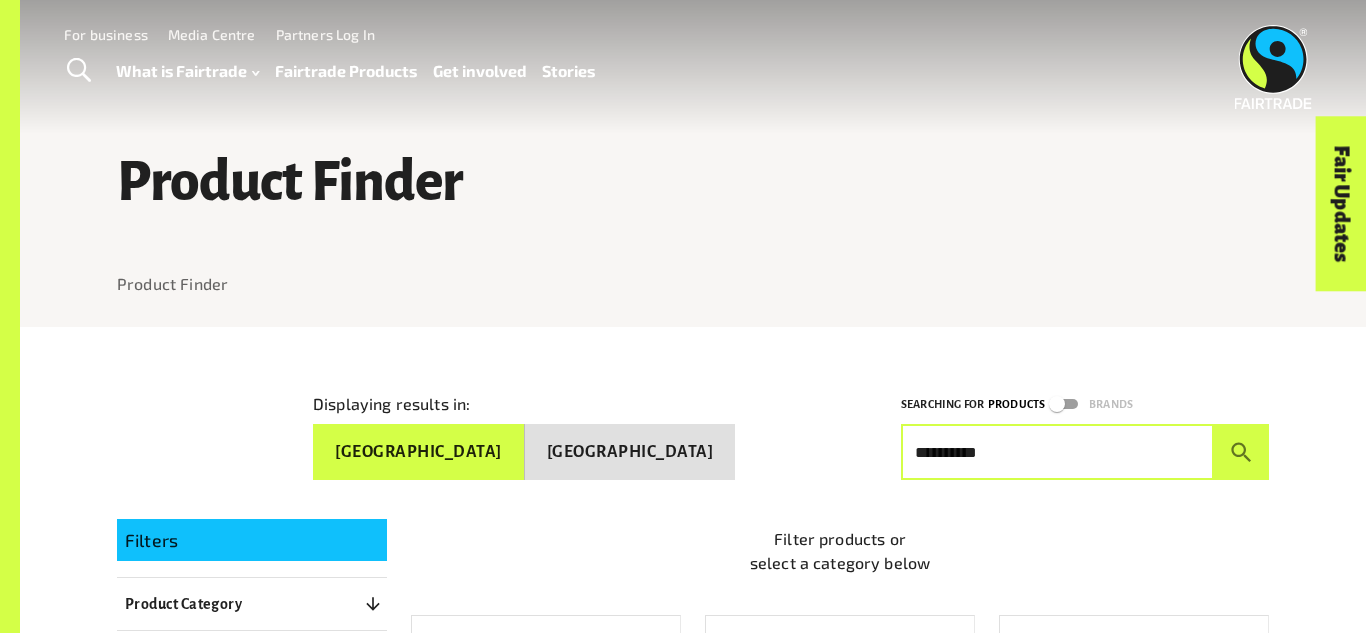 click at bounding box center [1241, 452] 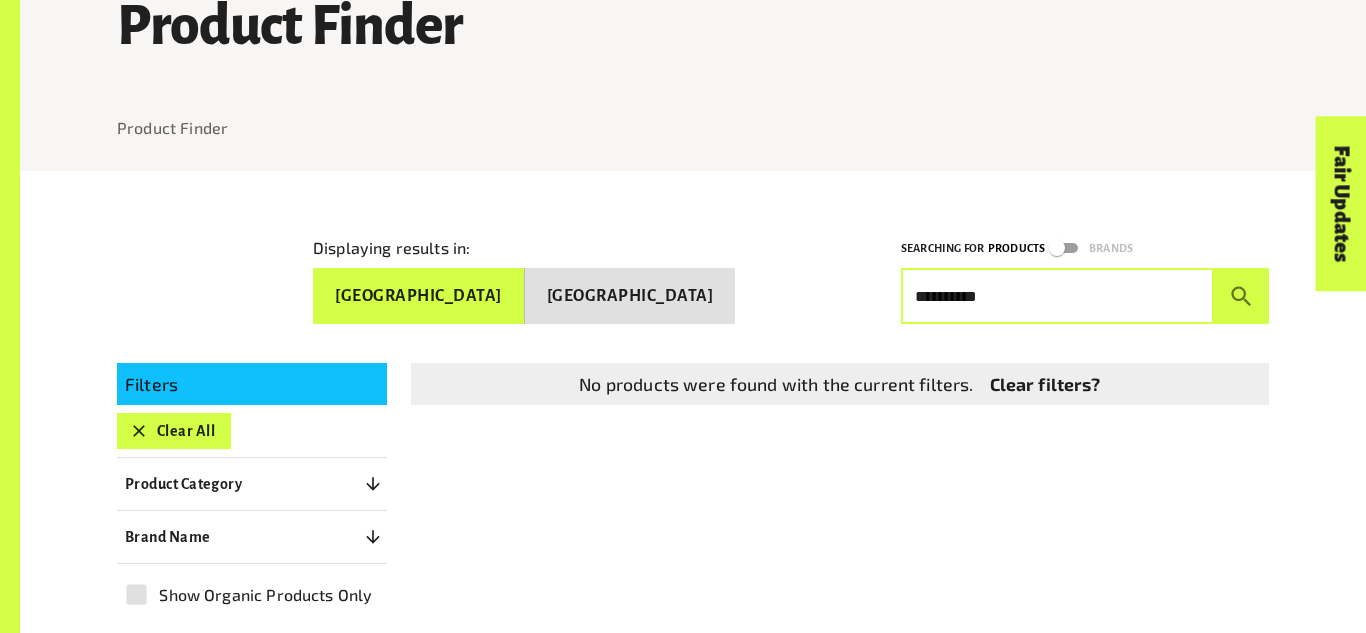scroll, scrollTop: 157, scrollLeft: 0, axis: vertical 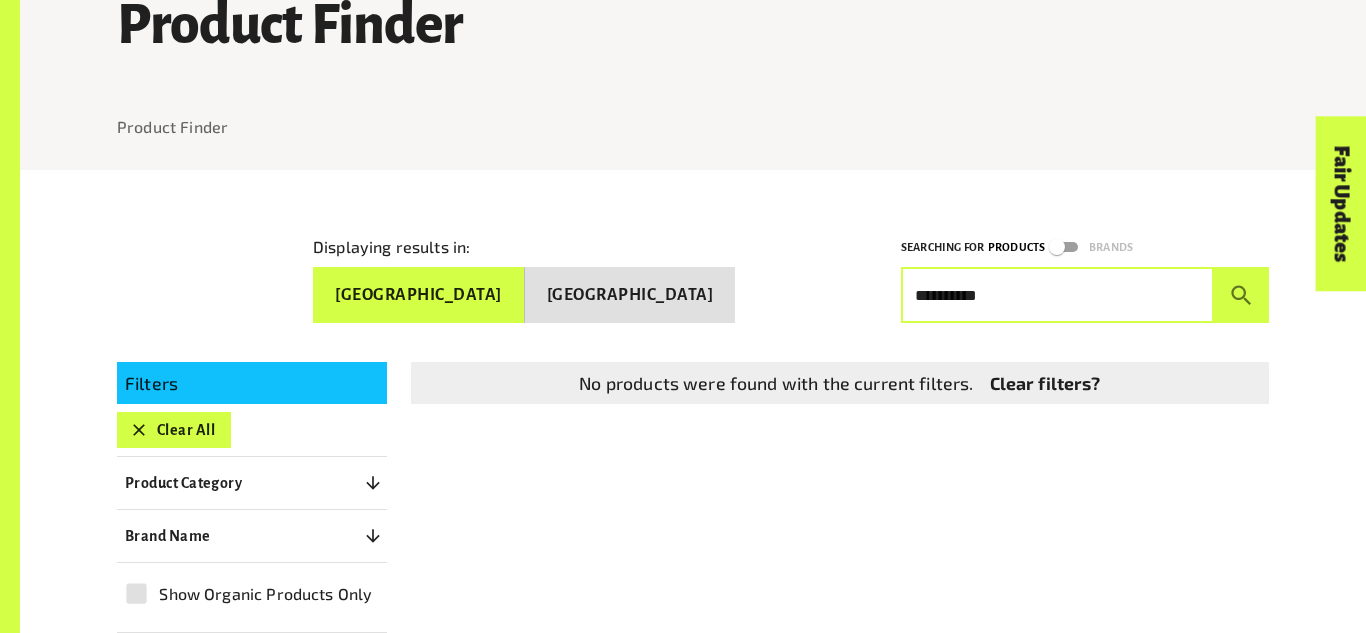 click on "**********" at bounding box center [1057, 295] 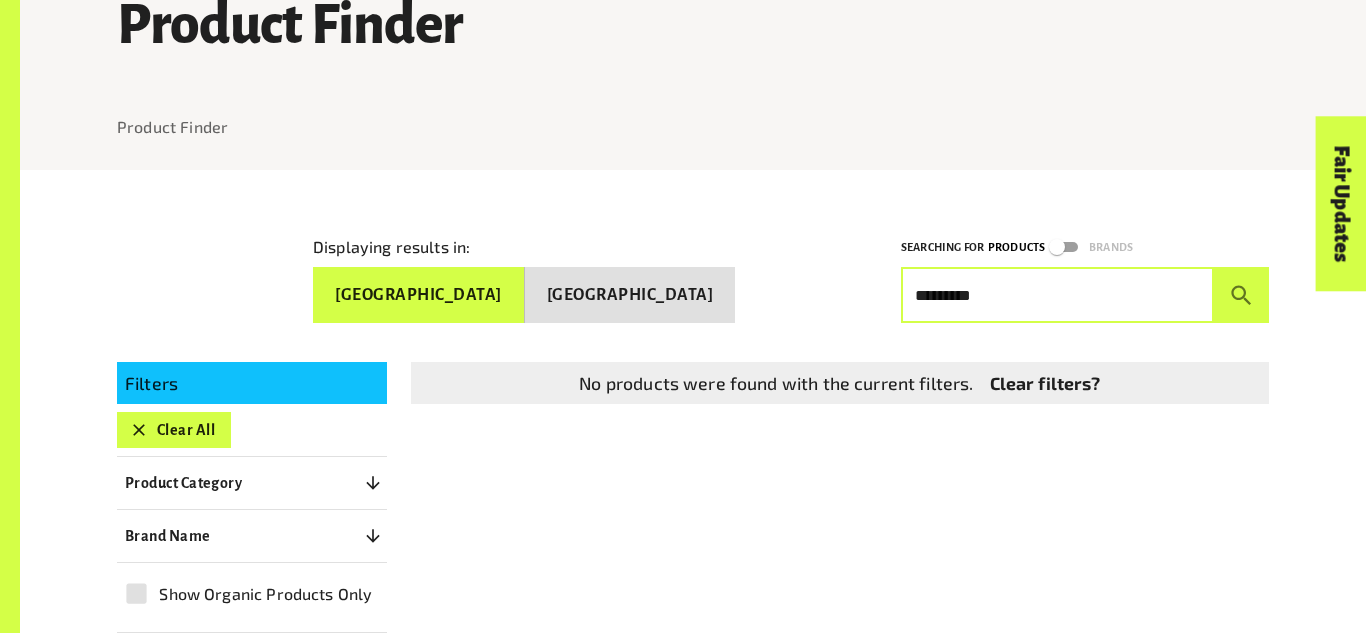 click on "*********" at bounding box center [1057, 295] 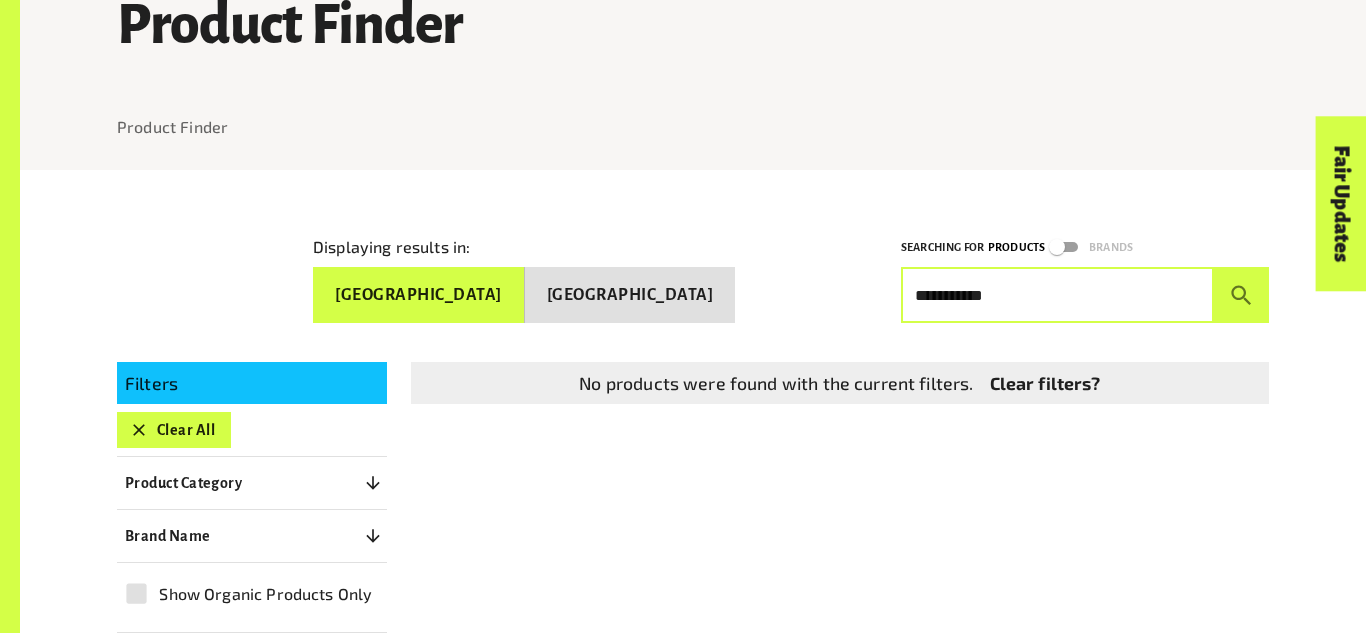 type on "**********" 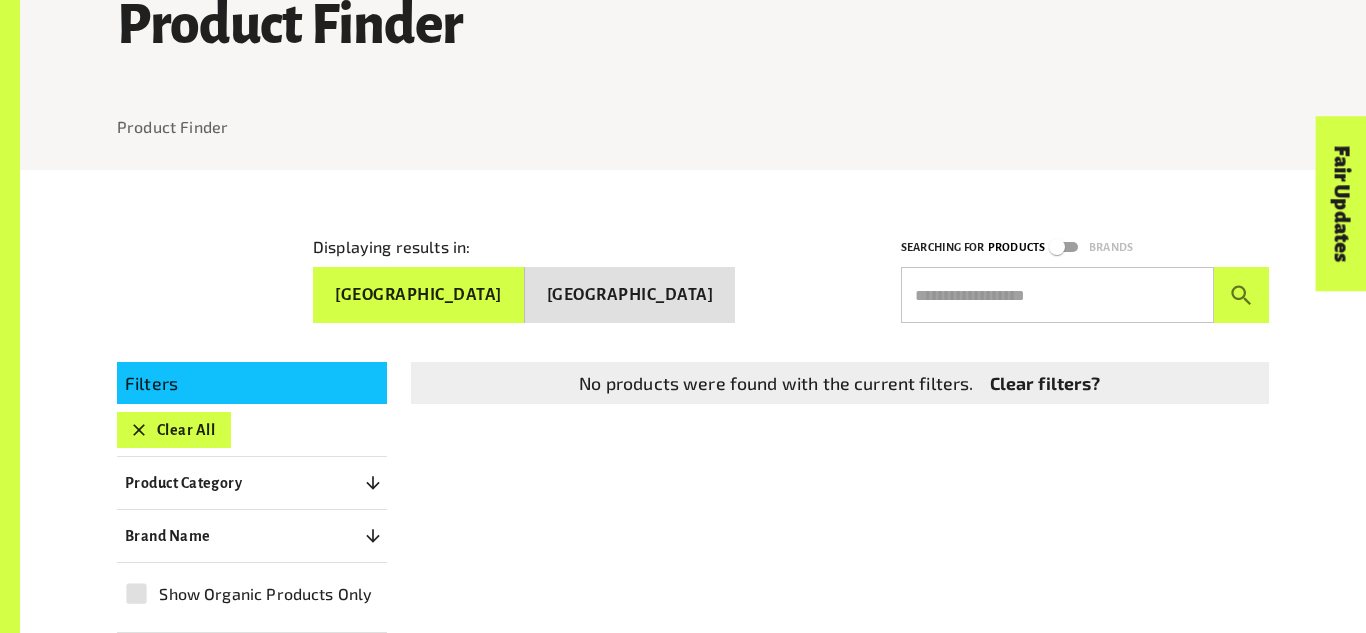 click on "Displaying results in: Australia New Zealand" at bounding box center [583, 263] 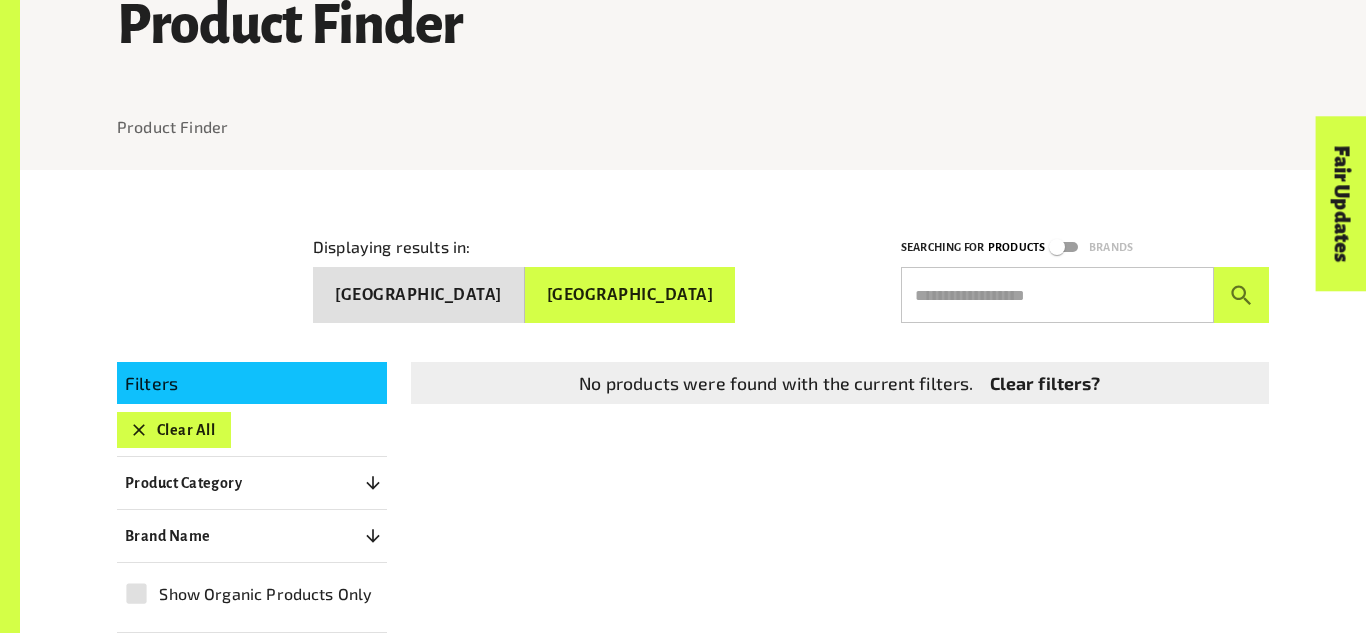 click at bounding box center (1057, 295) 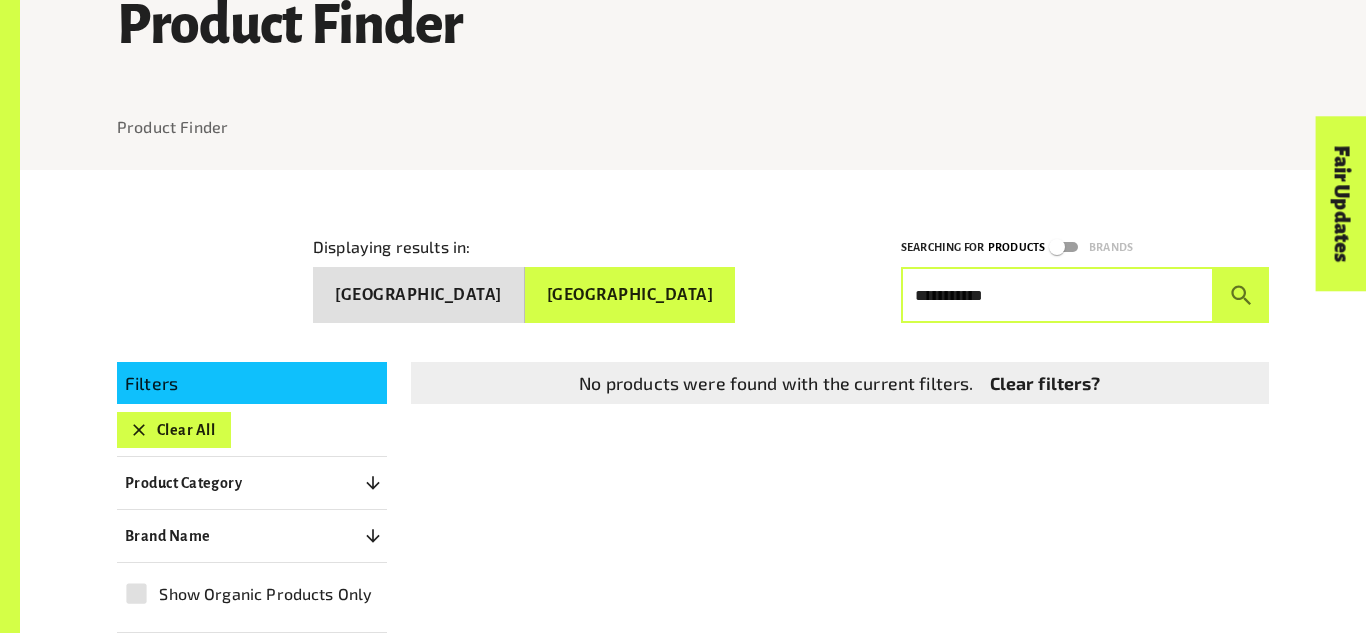 type on "**********" 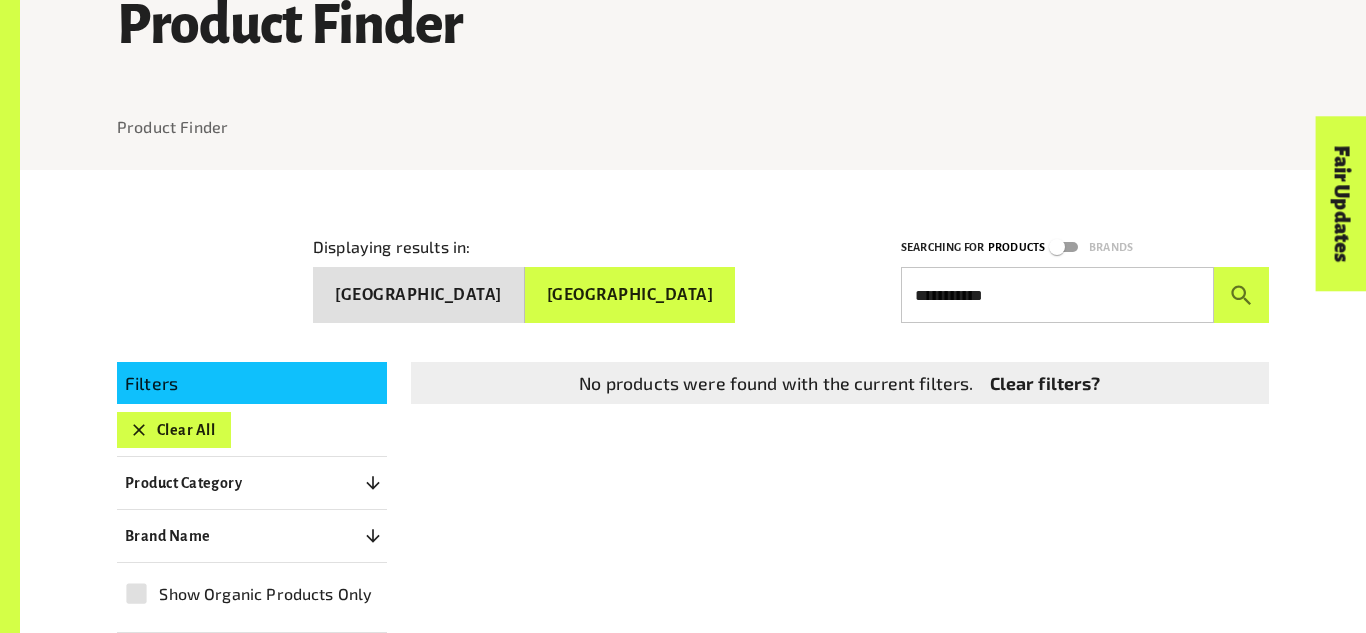 click on "Fair Updates" at bounding box center [1228, 266] 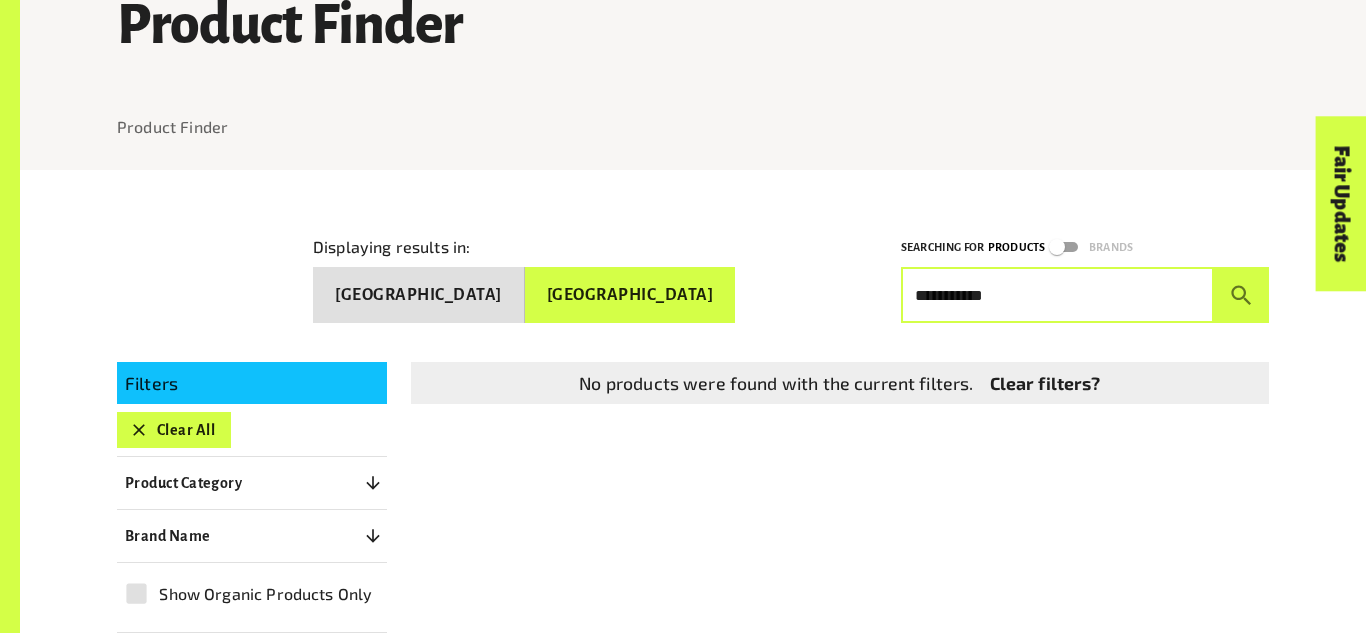 click on "**********" at bounding box center (1057, 295) 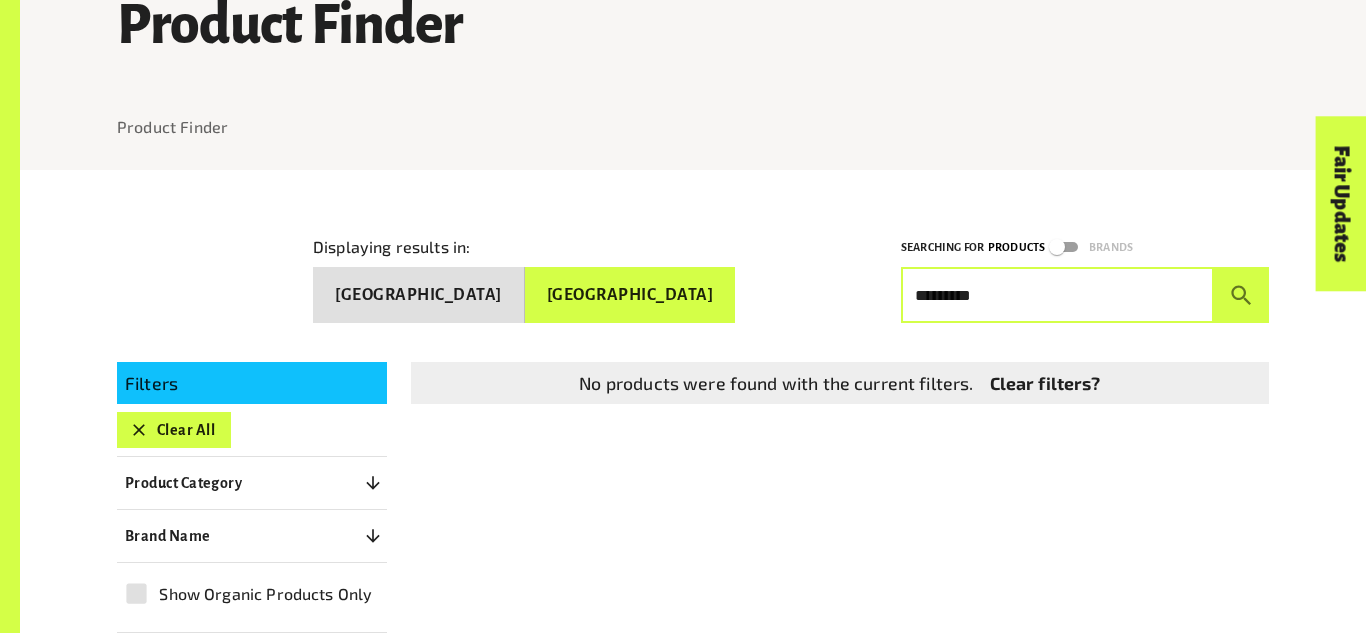 click at bounding box center (1241, 295) 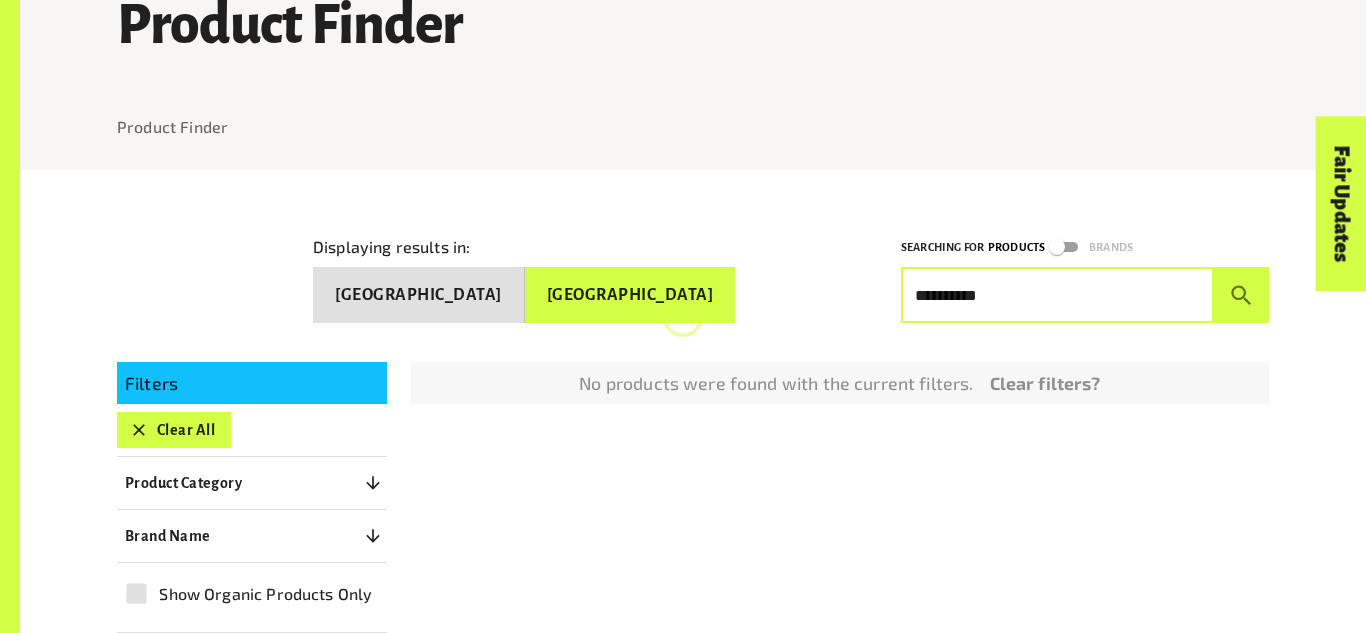 click at bounding box center [1241, 295] 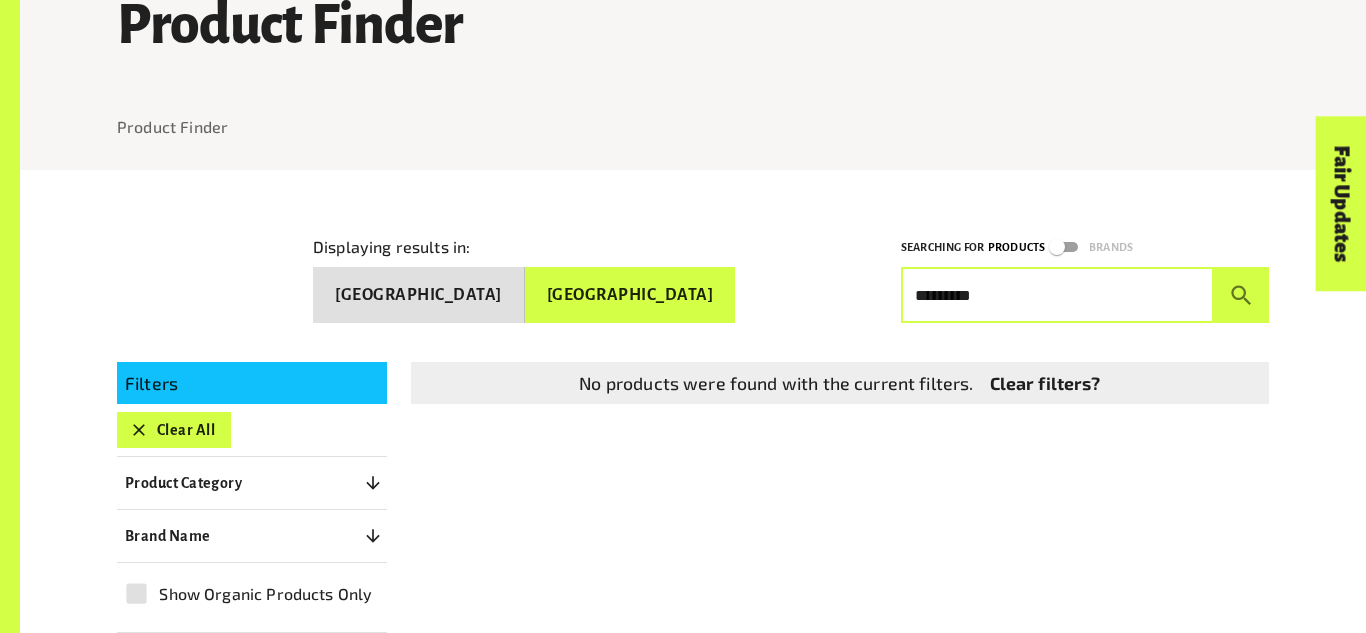 type on "*********" 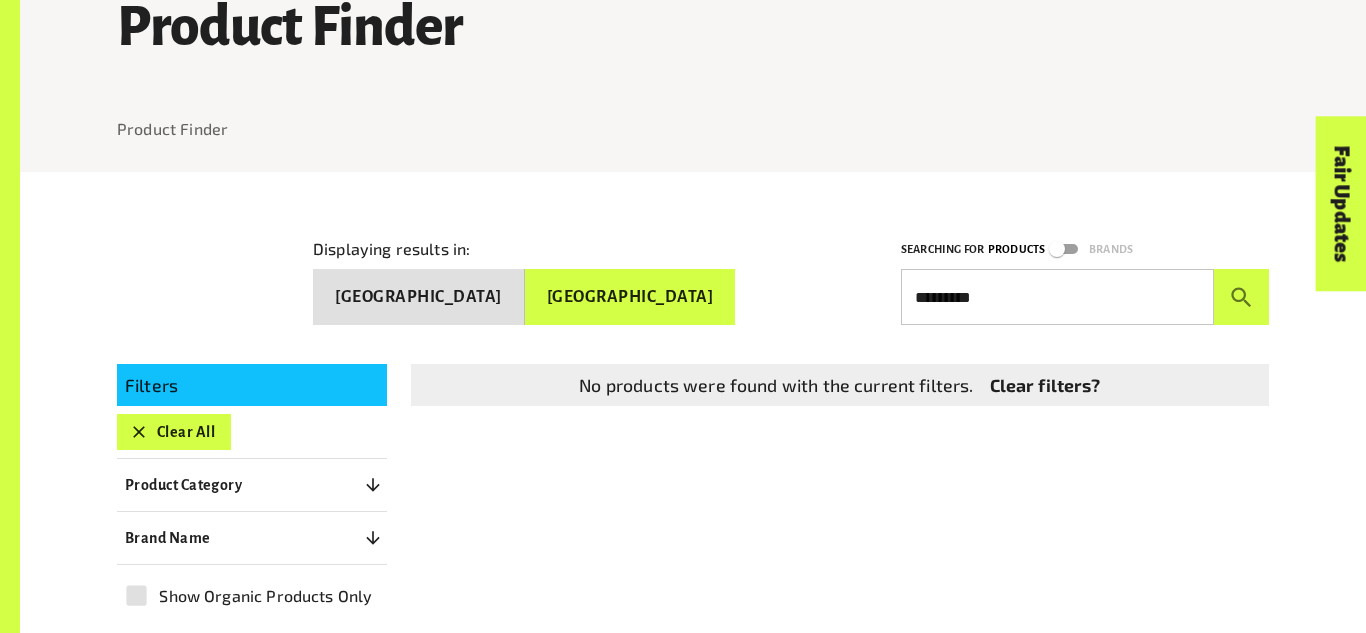 click on "Fair Updates" at bounding box center [1228, 266] 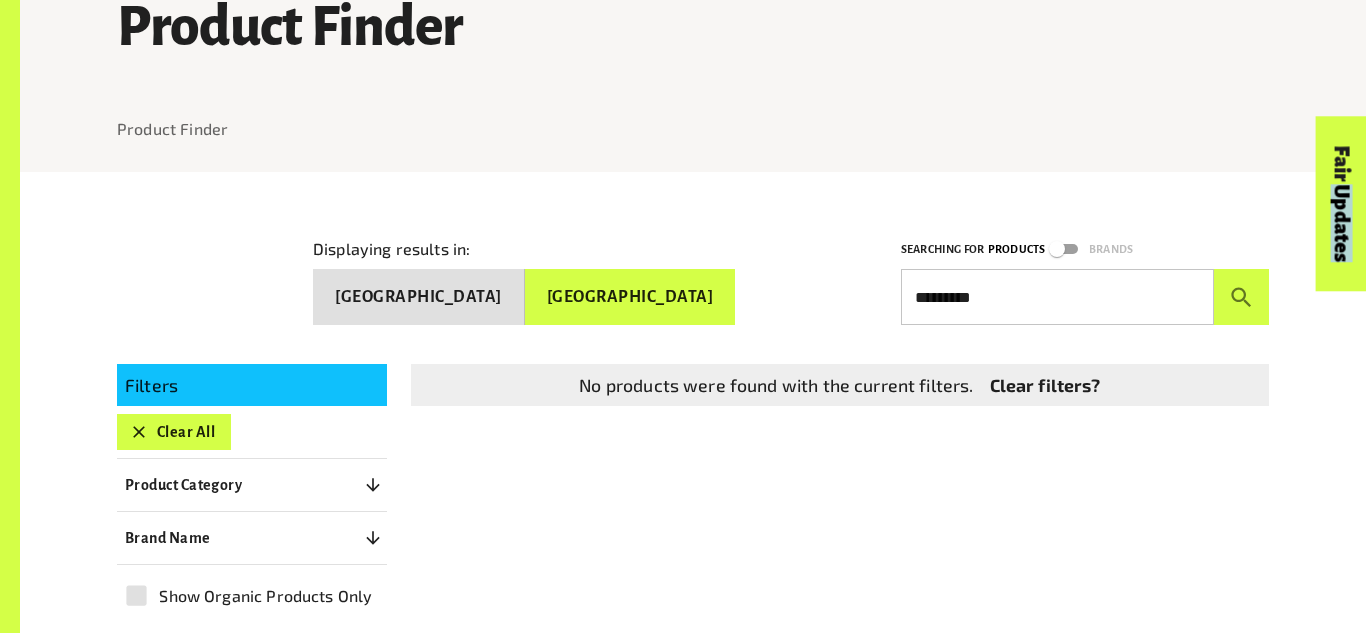 click on "Fair Updates" at bounding box center (1228, 266) 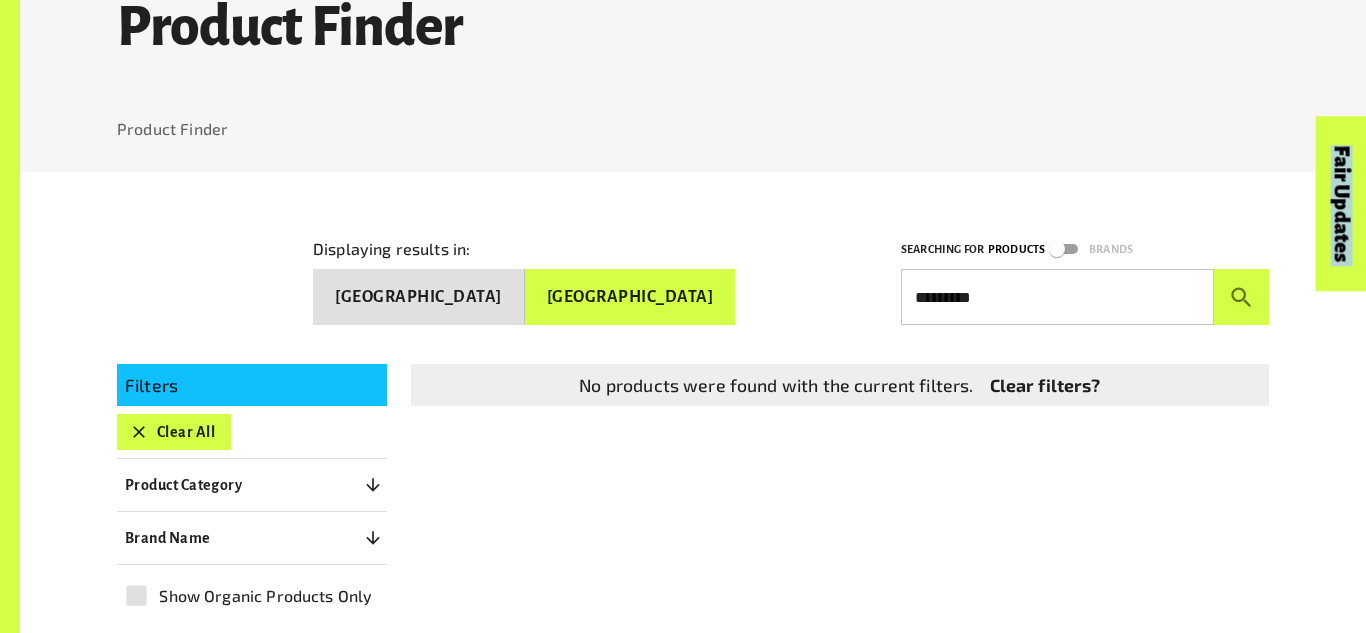 click on "Fair Updates" at bounding box center (1228, 266) 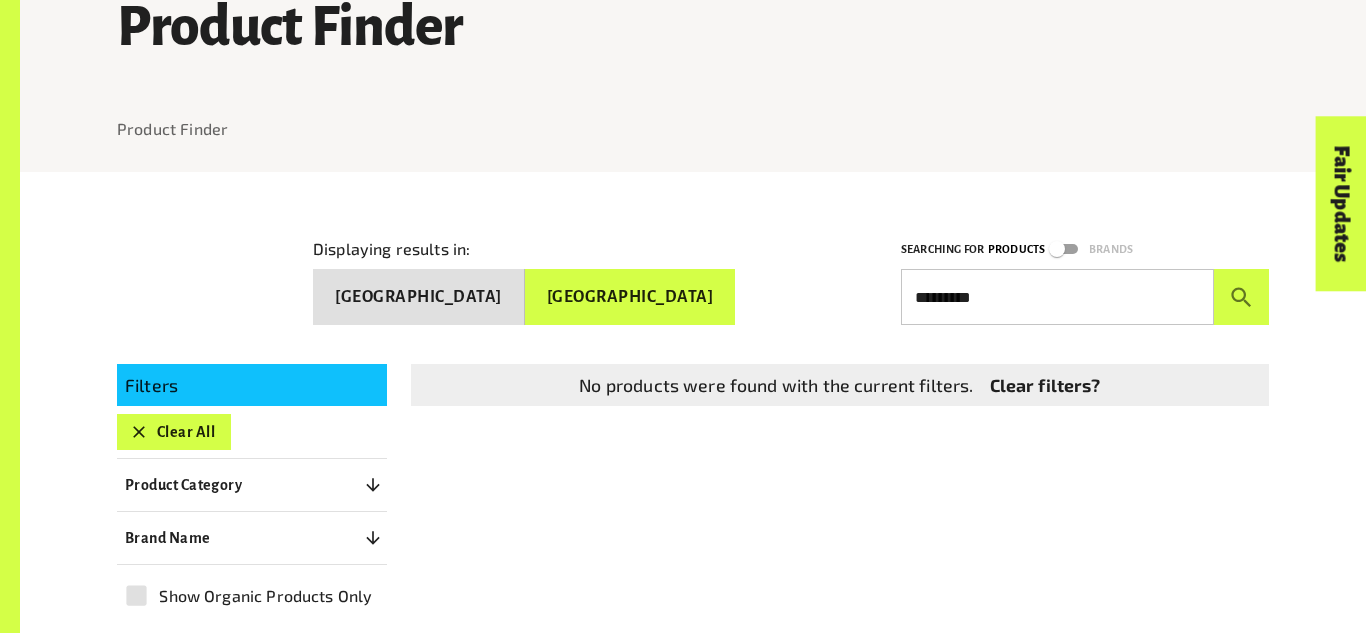 click on "Fair Updates" at bounding box center [1228, 266] 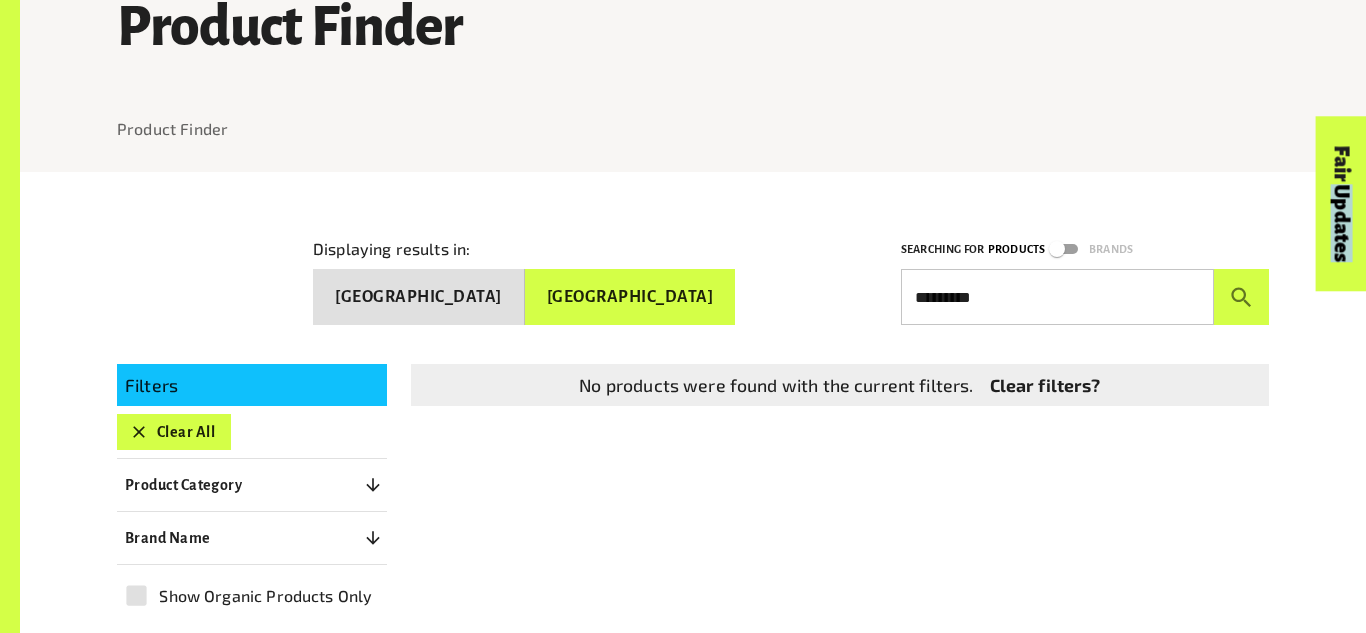 click on "Fair Updates" at bounding box center [1228, 266] 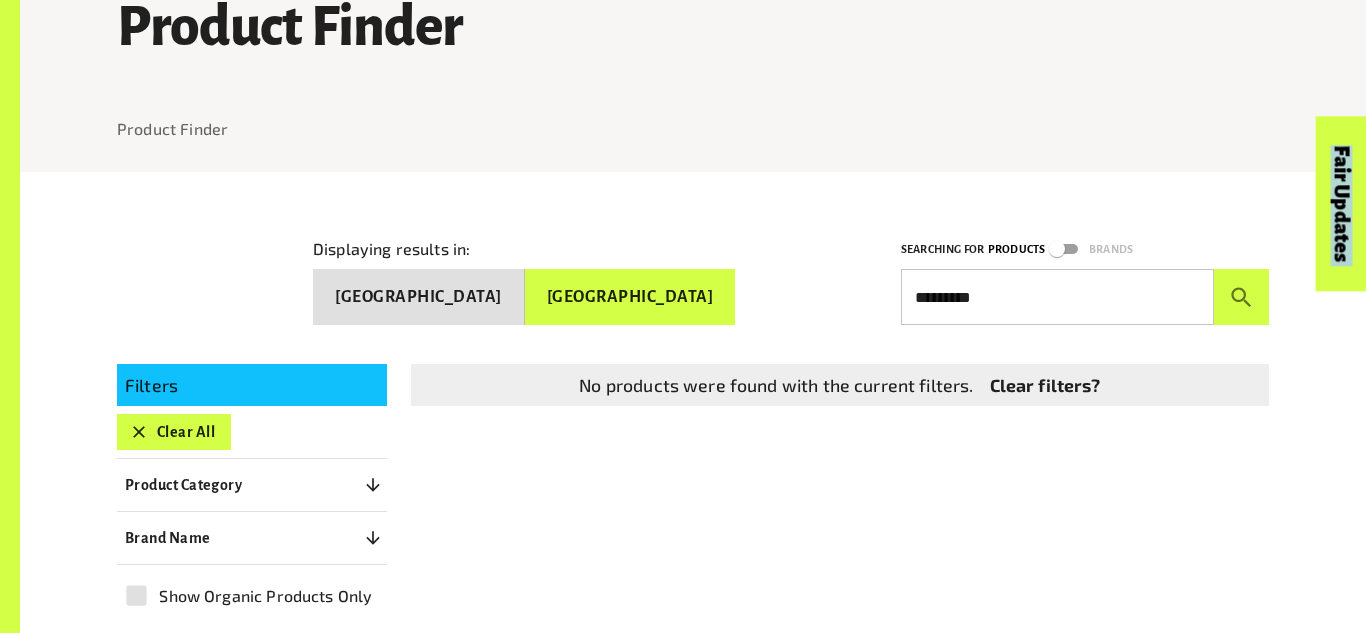 click on "Fair Updates" at bounding box center (1228, 266) 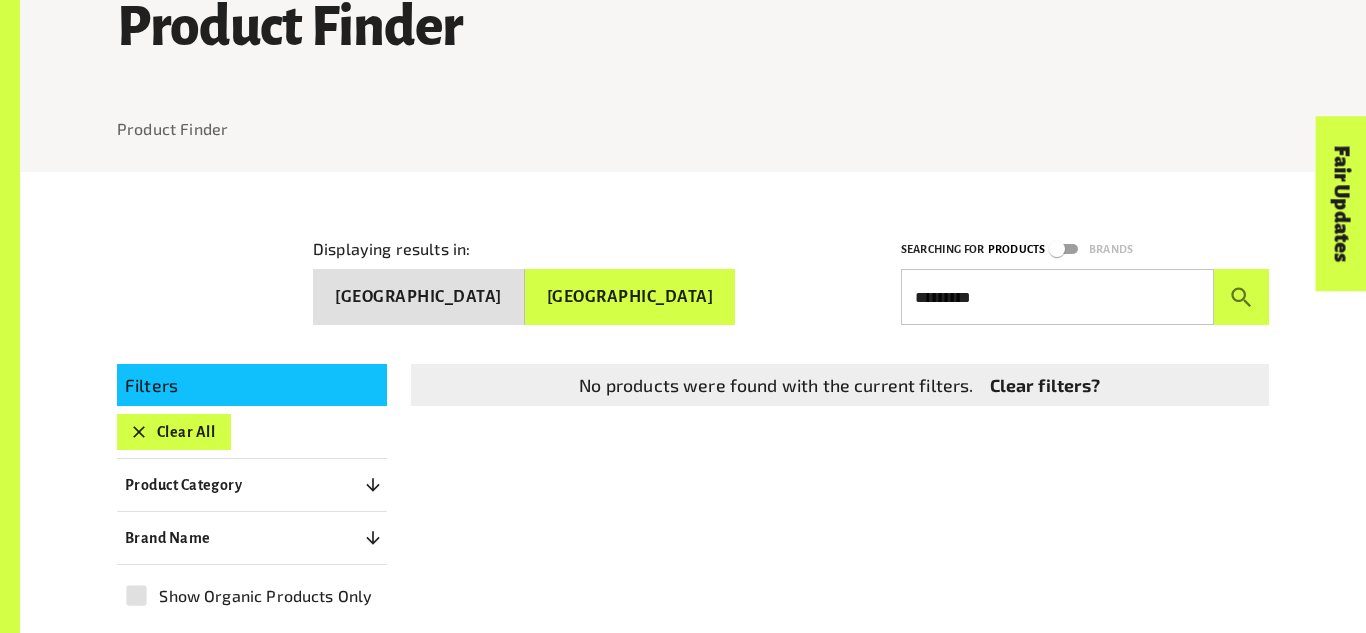 click on "Fair Updates" at bounding box center [1228, 266] 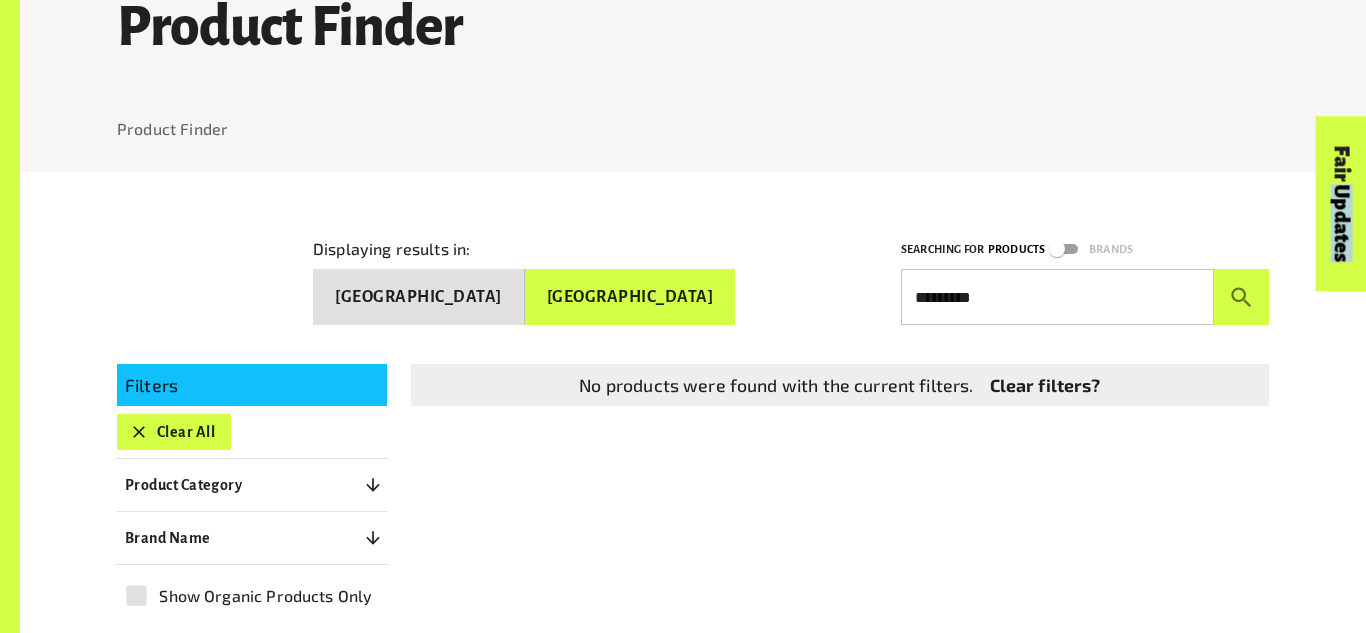 click on "Fair Updates" at bounding box center [1228, 266] 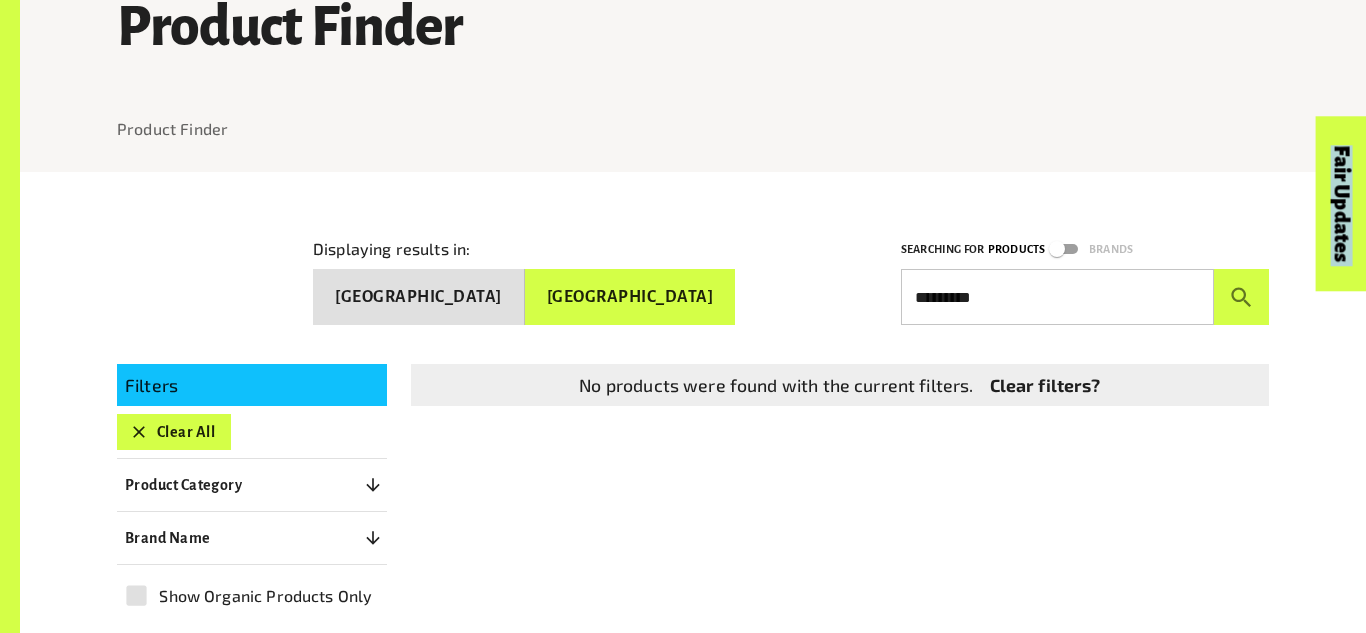click on "Fair Updates" at bounding box center (1228, 266) 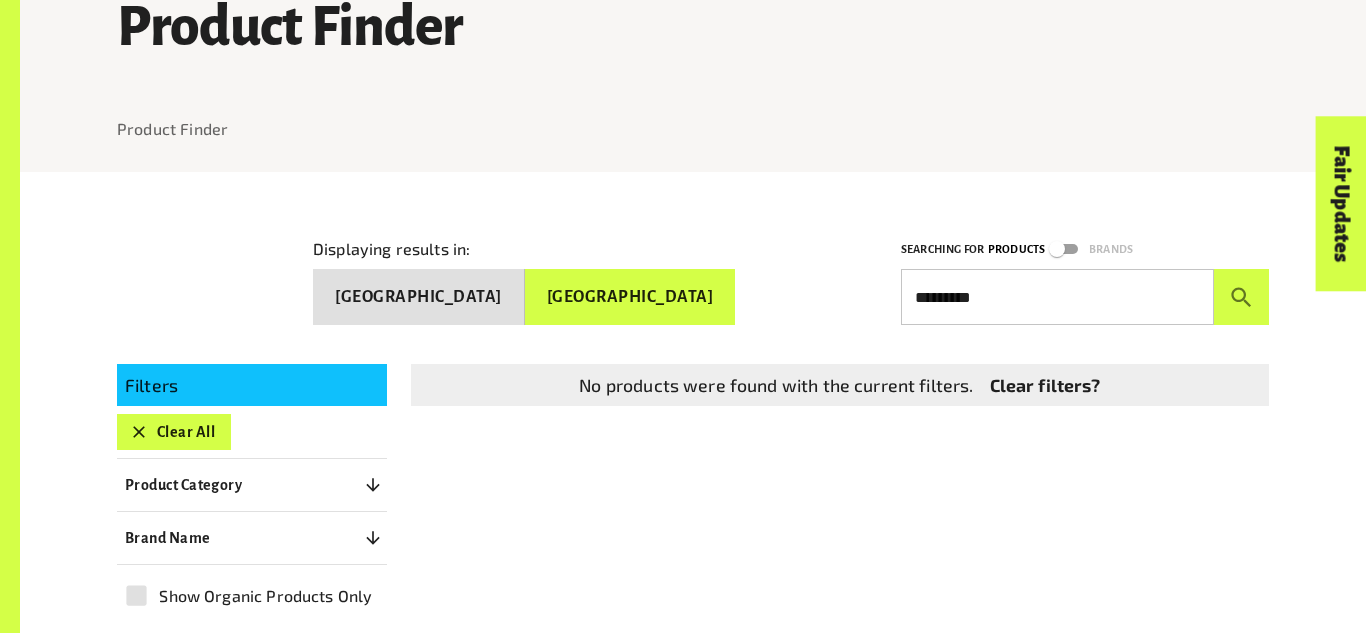 click on "Fair Updates" at bounding box center (1228, 266) 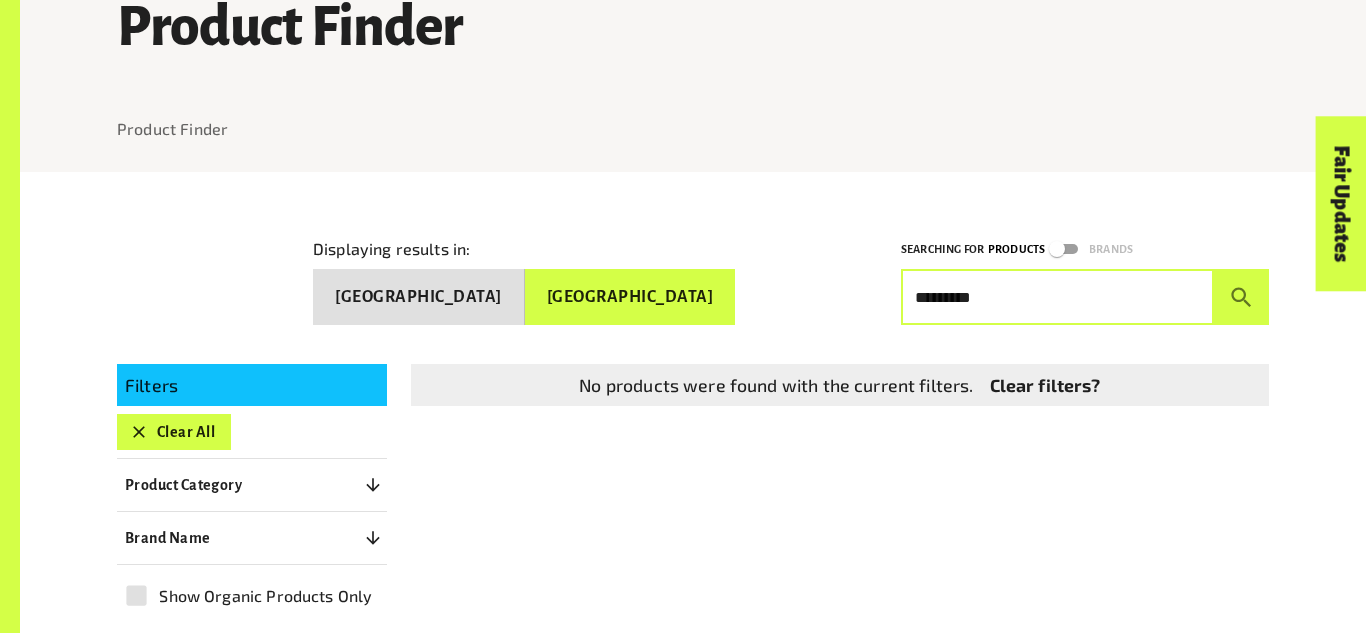 click on "*********" at bounding box center (1057, 297) 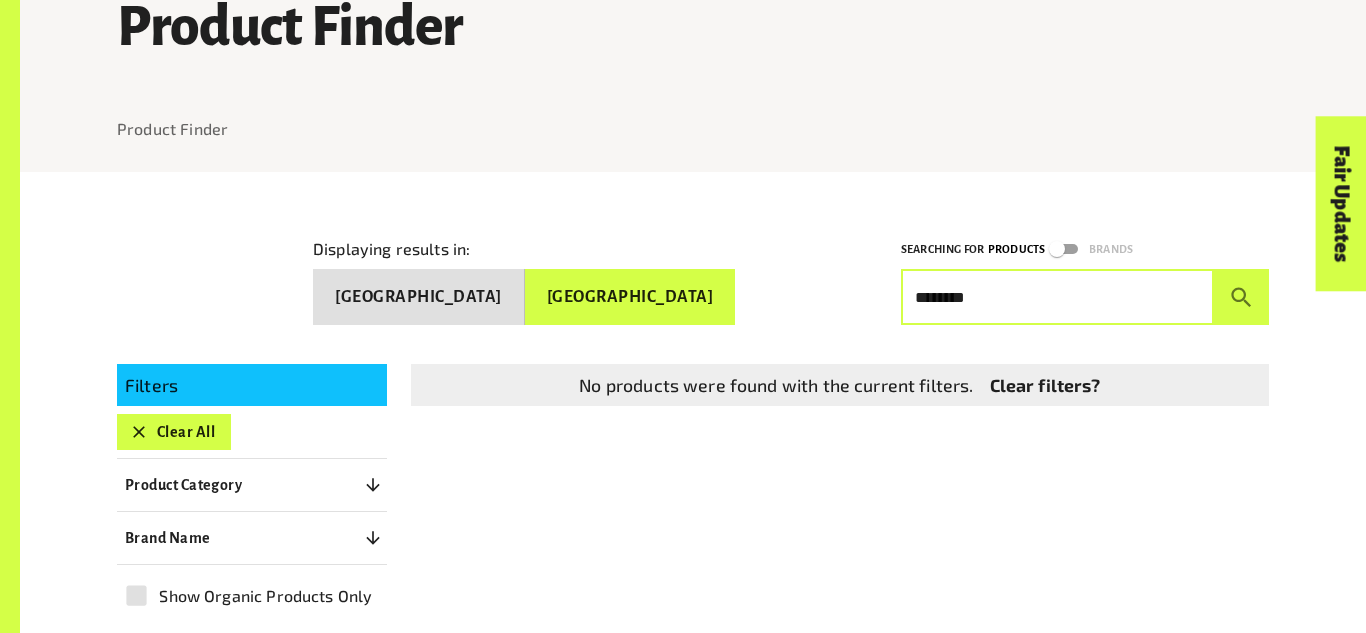 type on "*********" 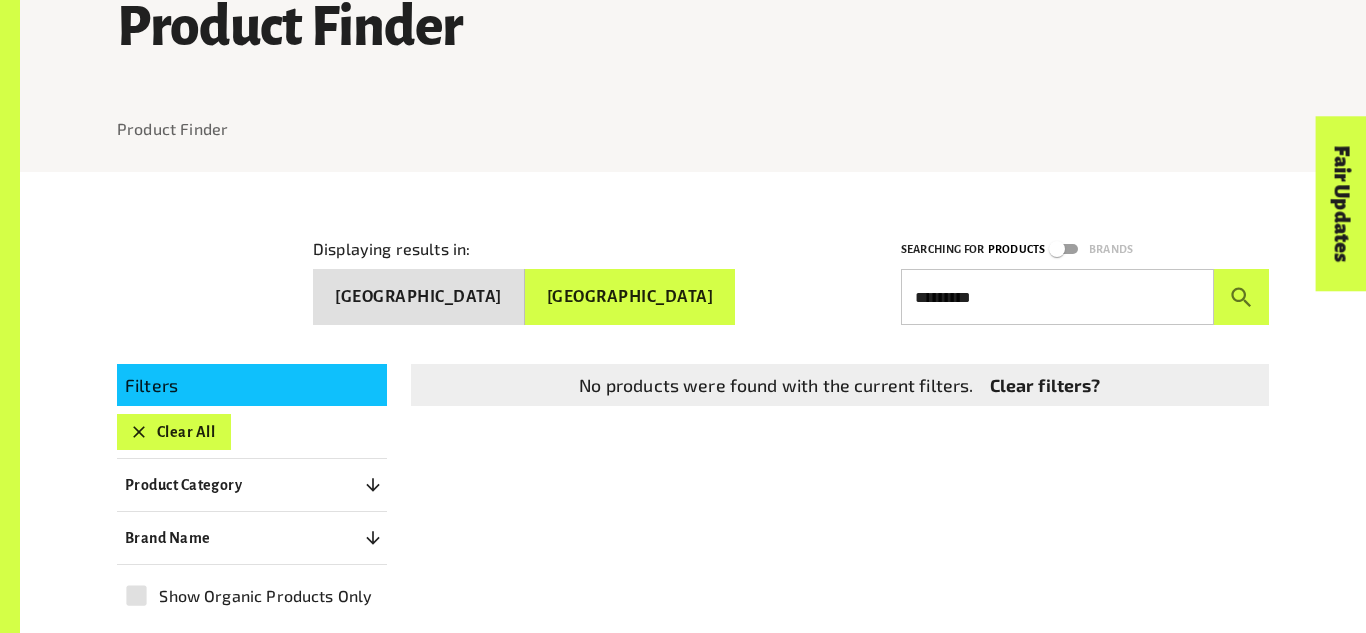click on "Fair Updates" at bounding box center [1228, 266] 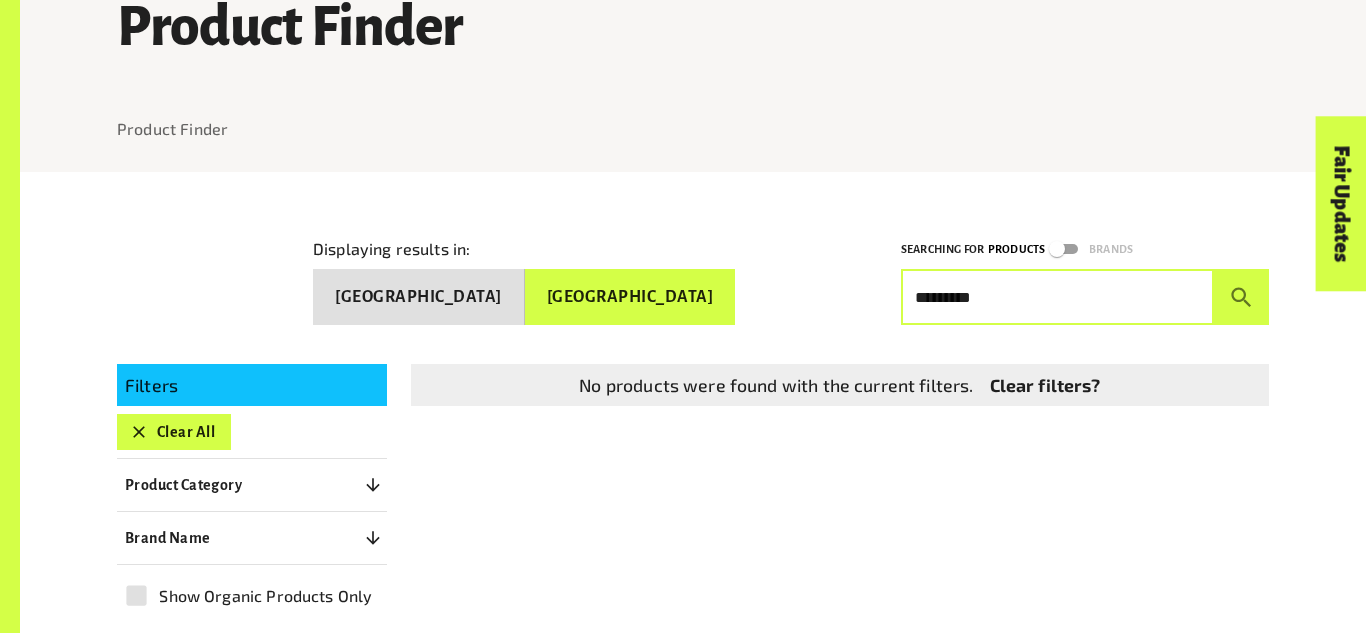 click on "*********" at bounding box center [1057, 297] 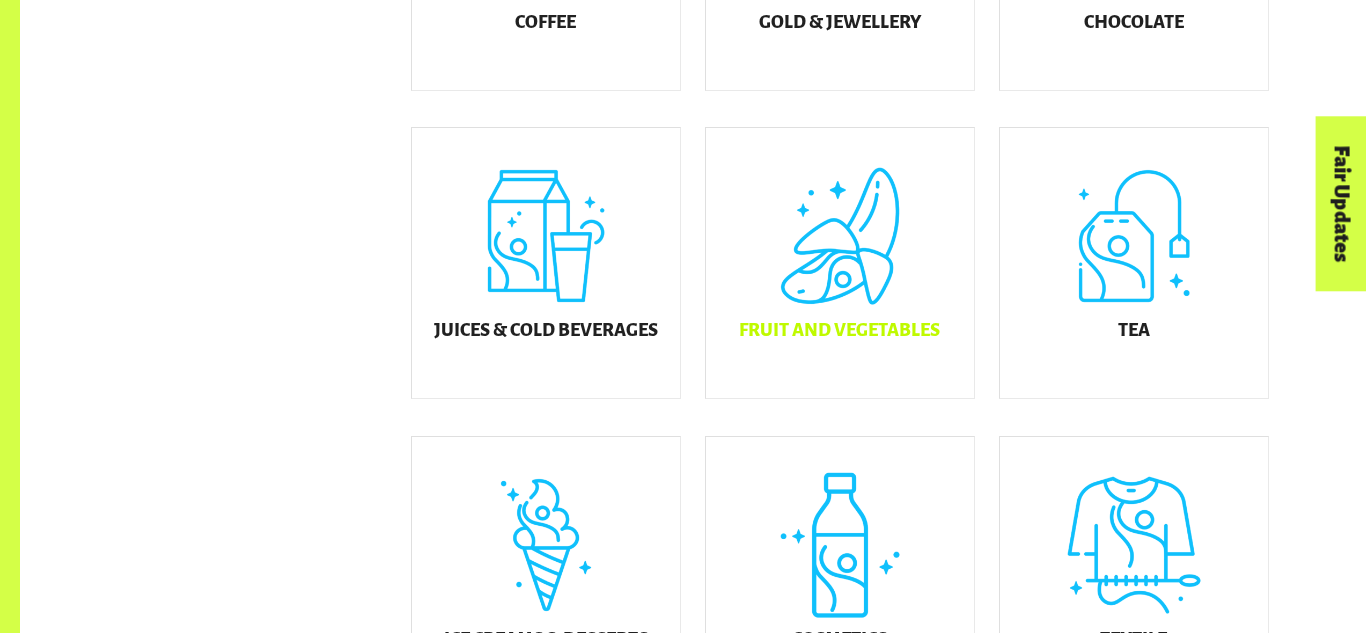 scroll, scrollTop: 803, scrollLeft: 0, axis: vertical 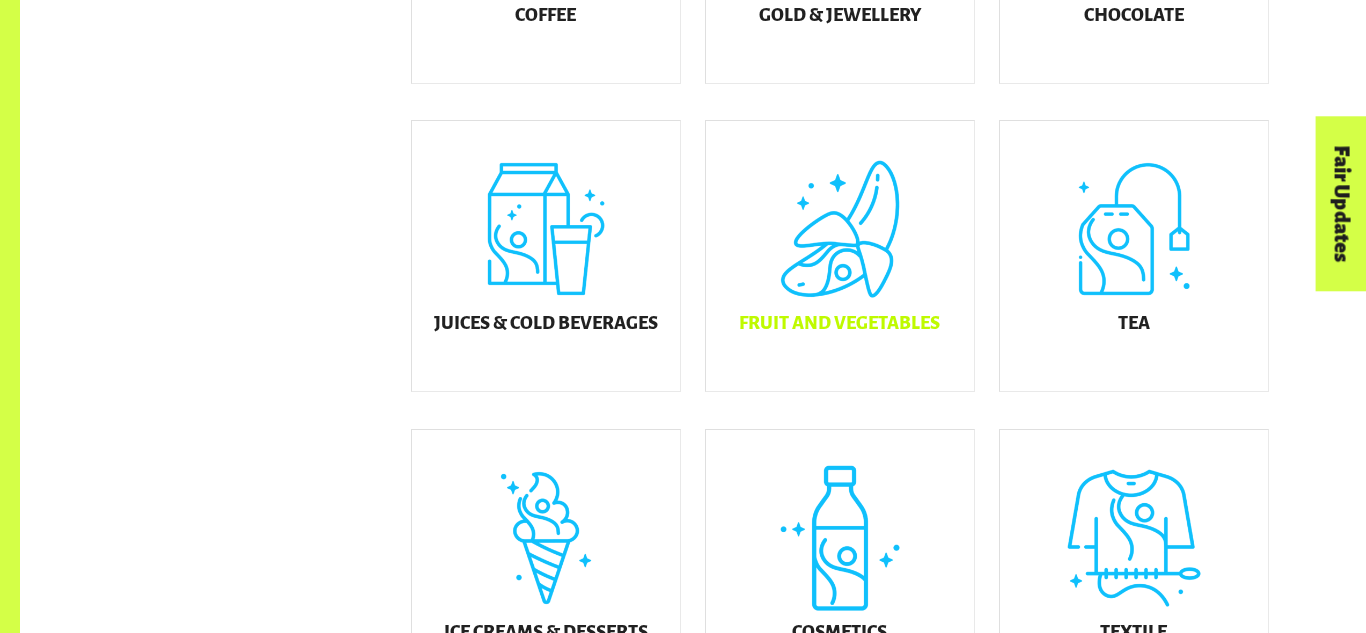 click on "Fruit and Vegetables" at bounding box center (840, 256) 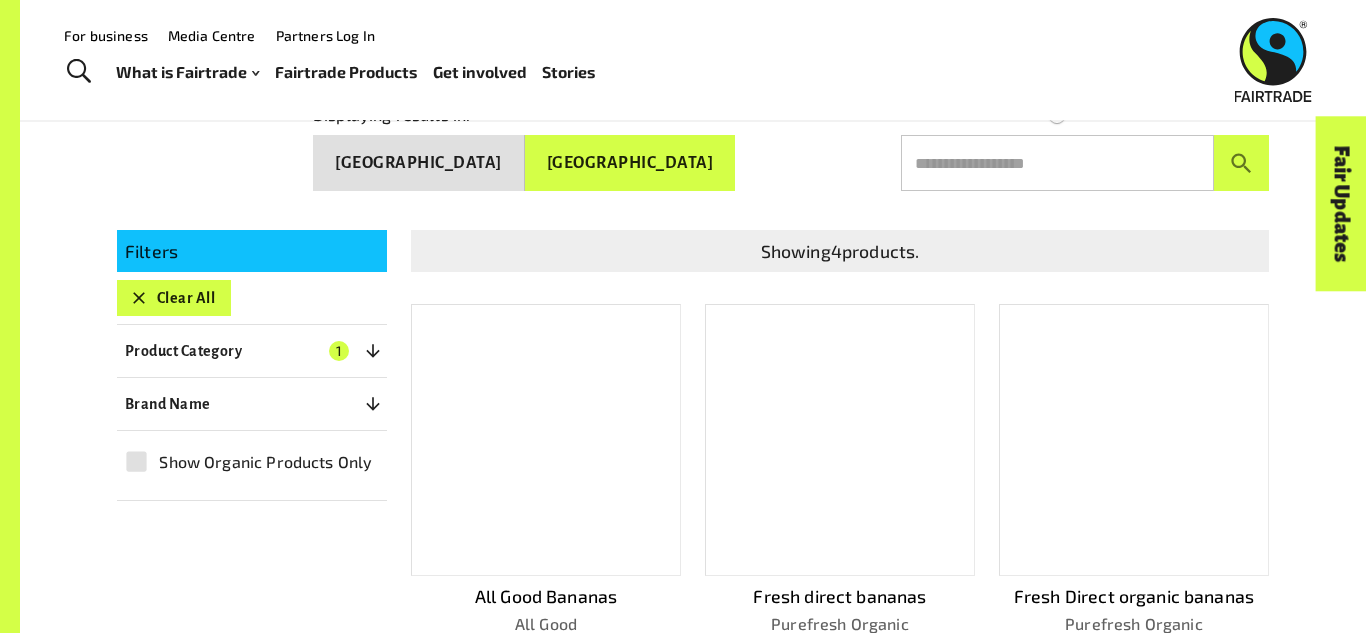 scroll, scrollTop: 287, scrollLeft: 0, axis: vertical 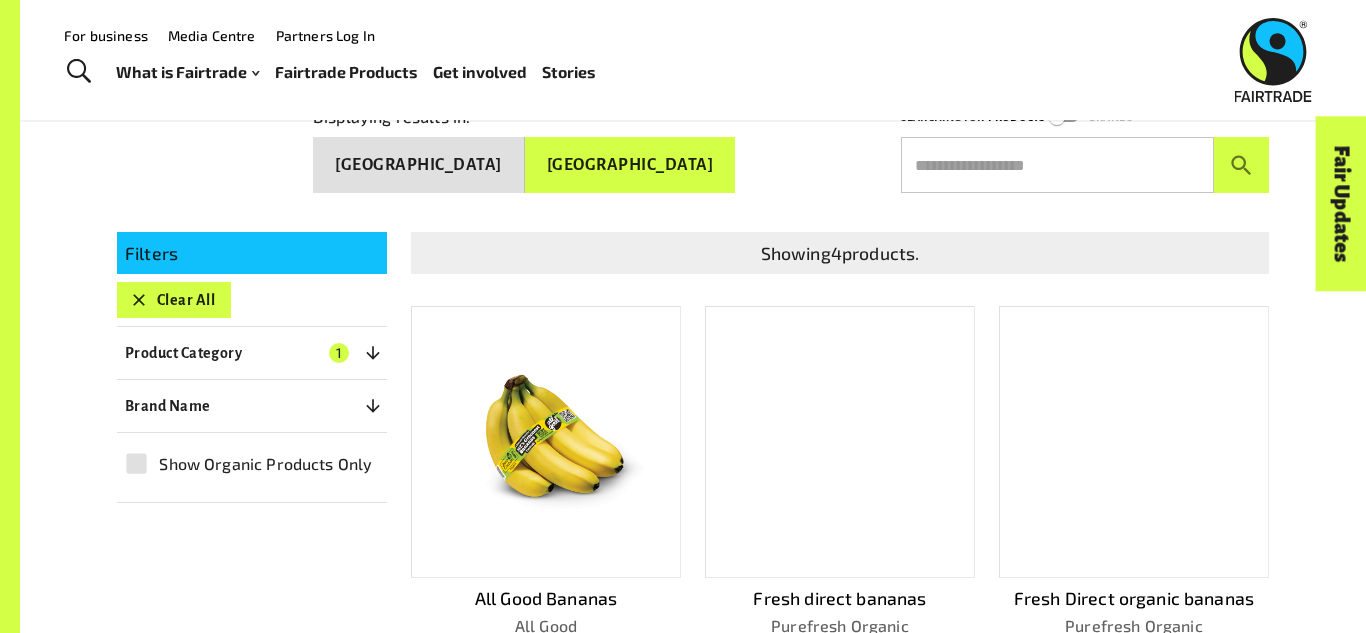 click at bounding box center (1057, 165) 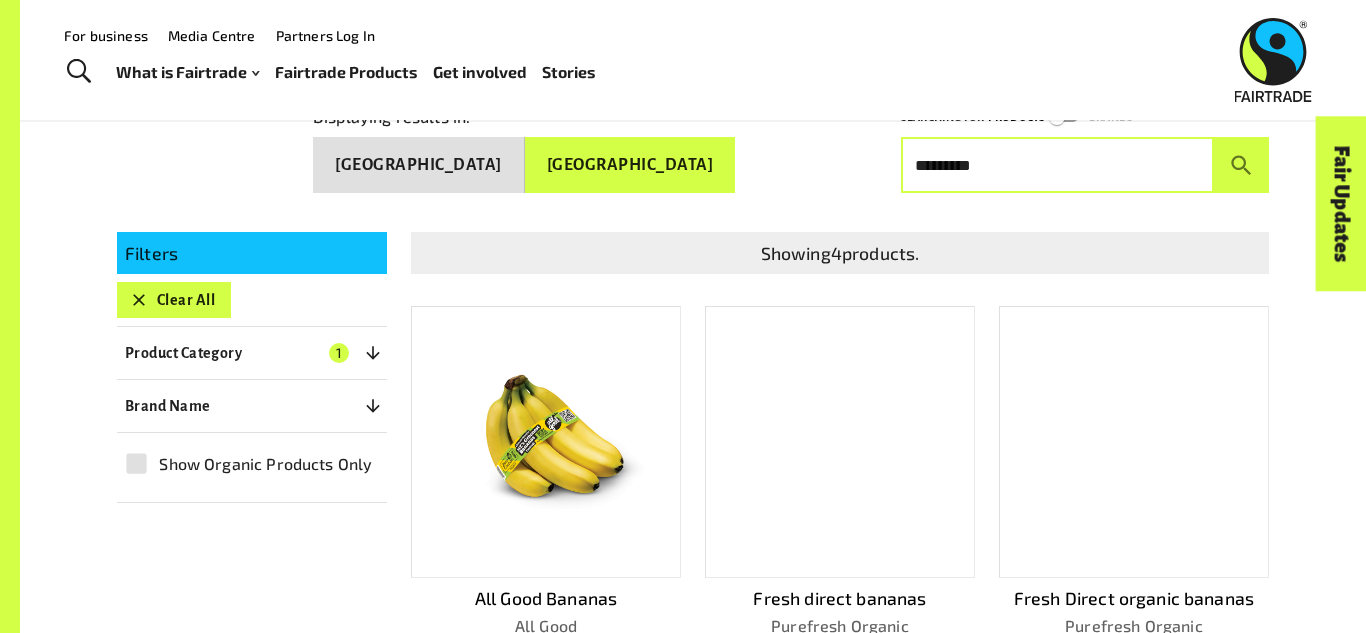 click at bounding box center (1241, 165) 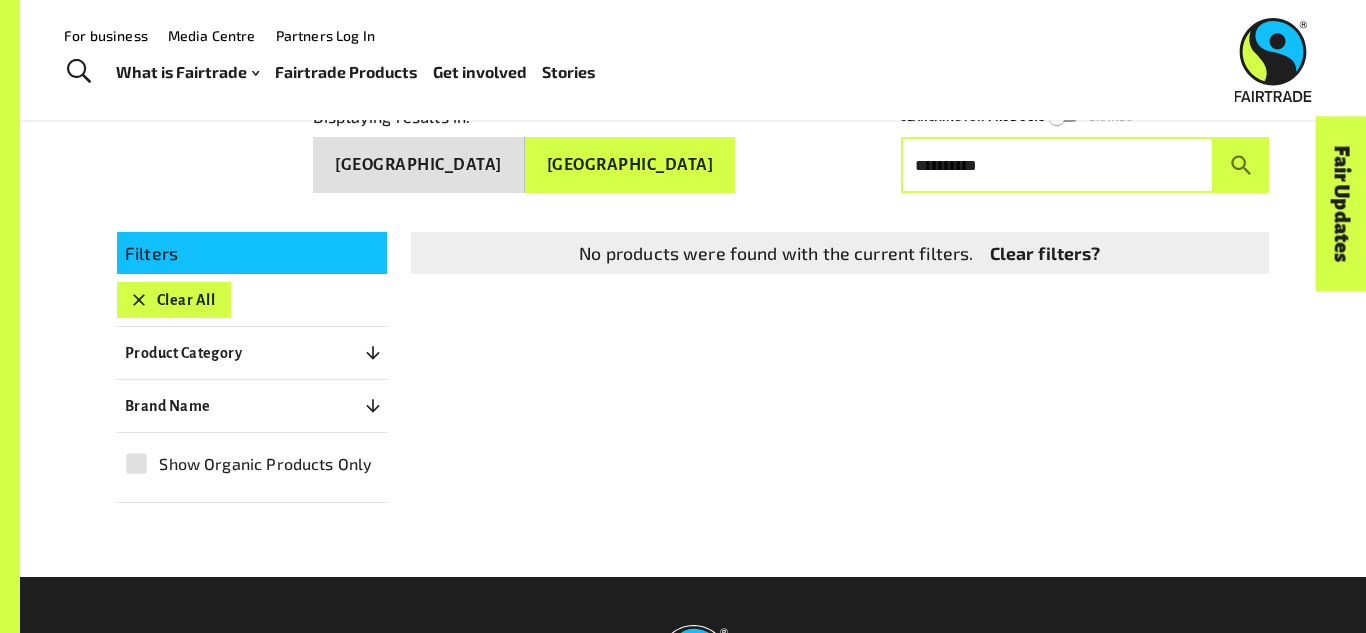 click at bounding box center [1241, 165] 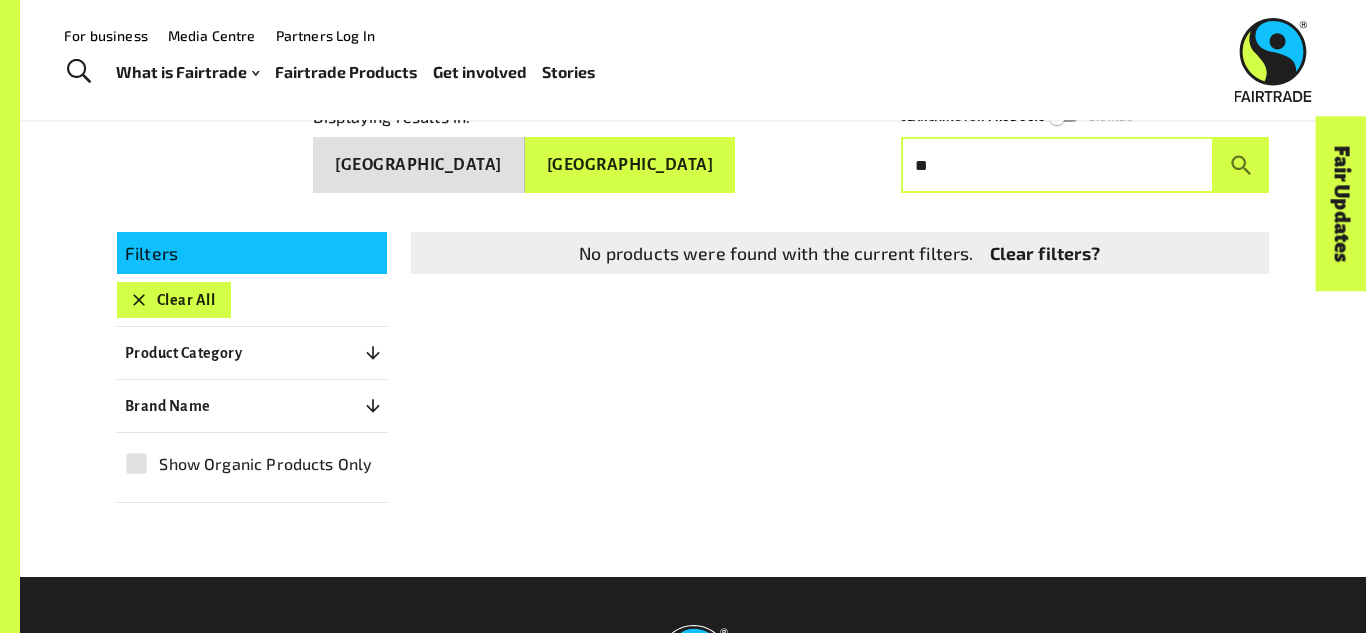 type on "*" 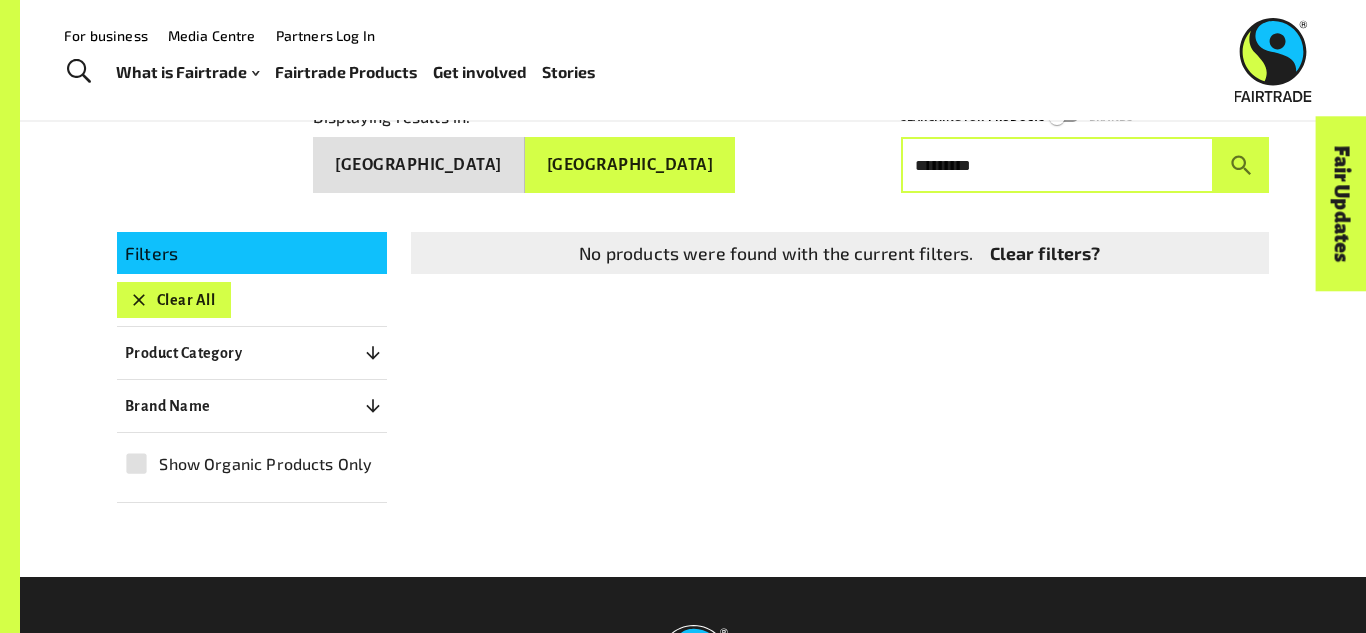 click at bounding box center (1241, 165) 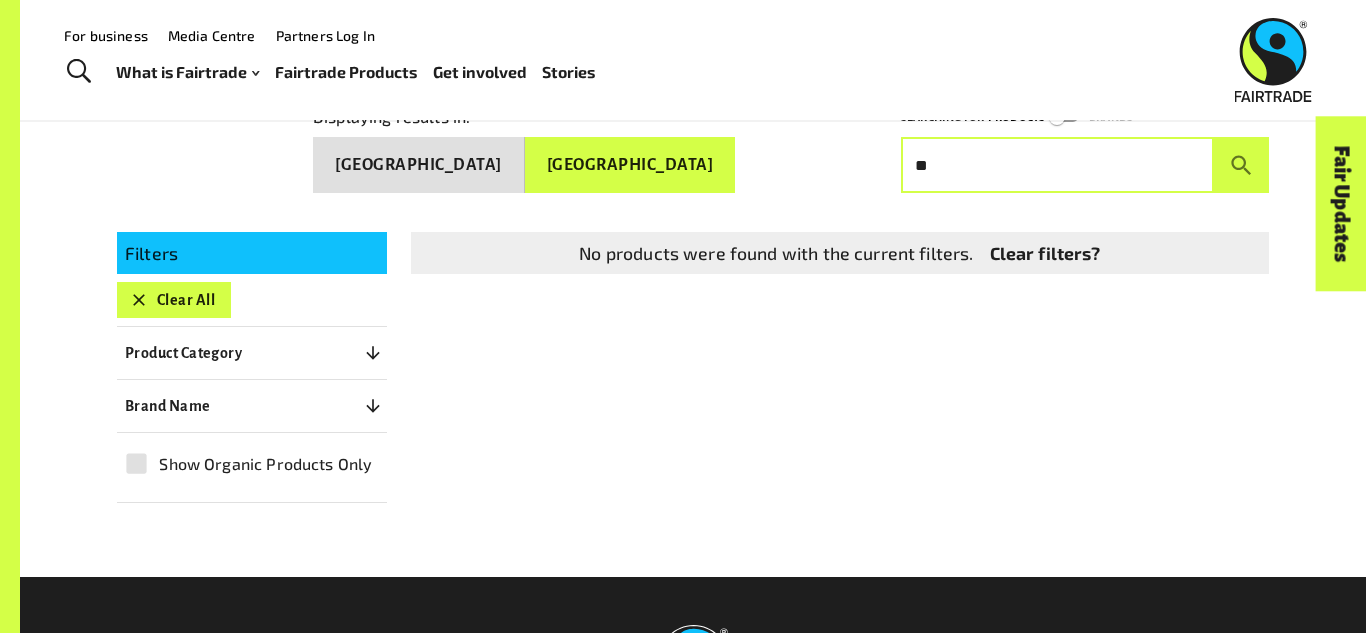 type on "*" 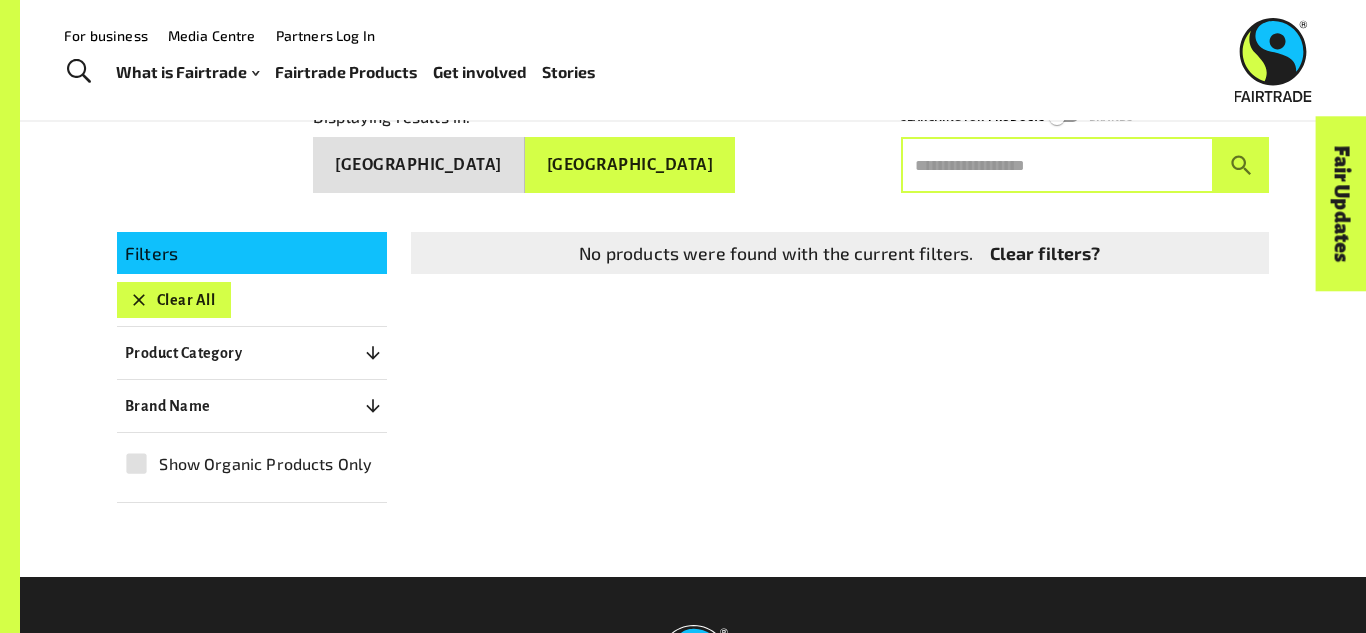 click on "Product Category 0" at bounding box center [252, 353] 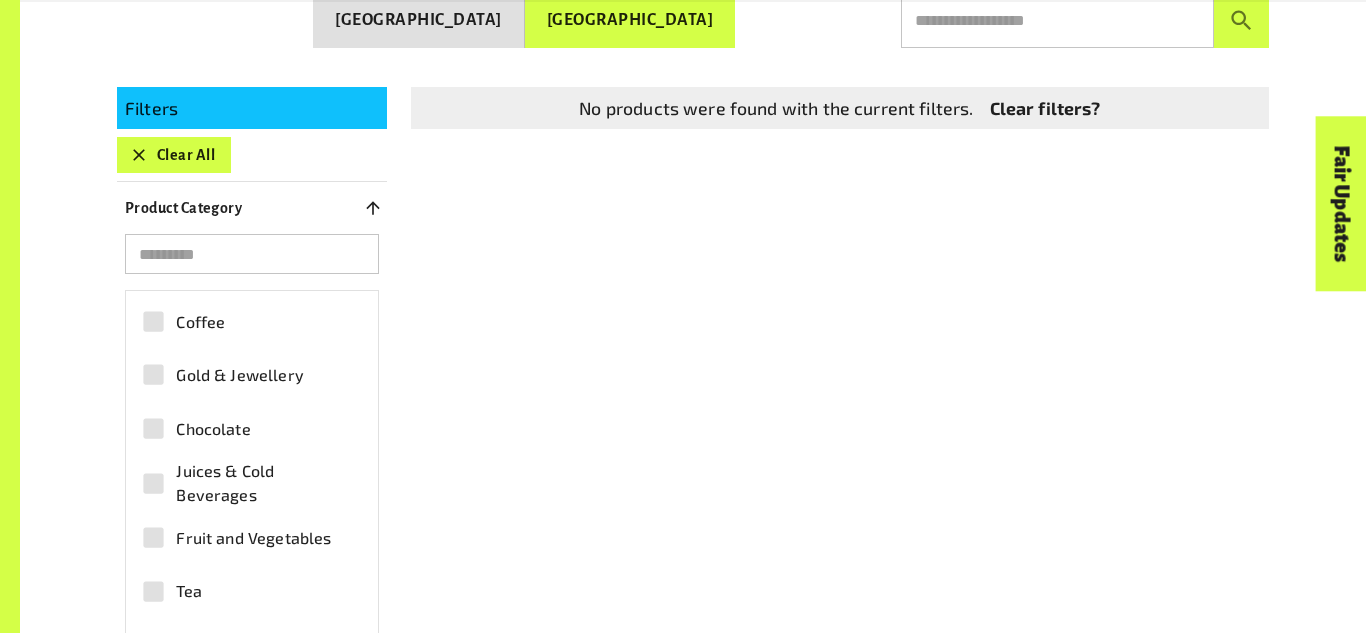 scroll, scrollTop: 451, scrollLeft: 0, axis: vertical 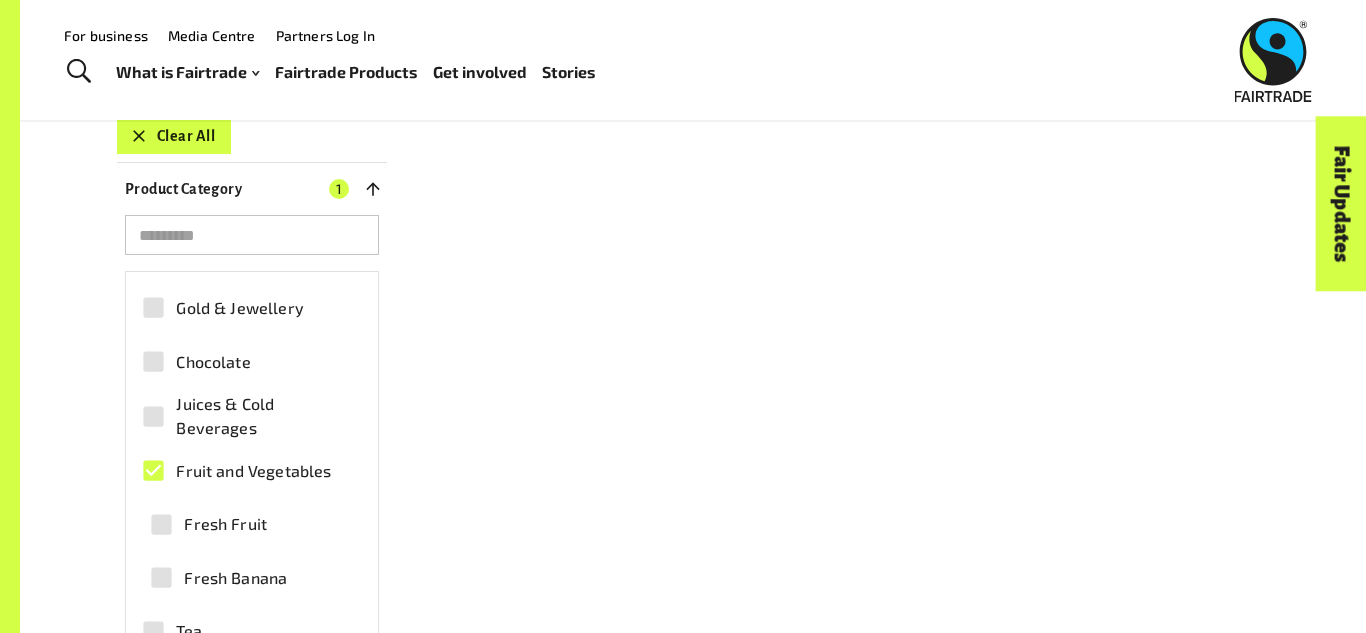 click on "Fruit and Vegetables" at bounding box center [253, 471] 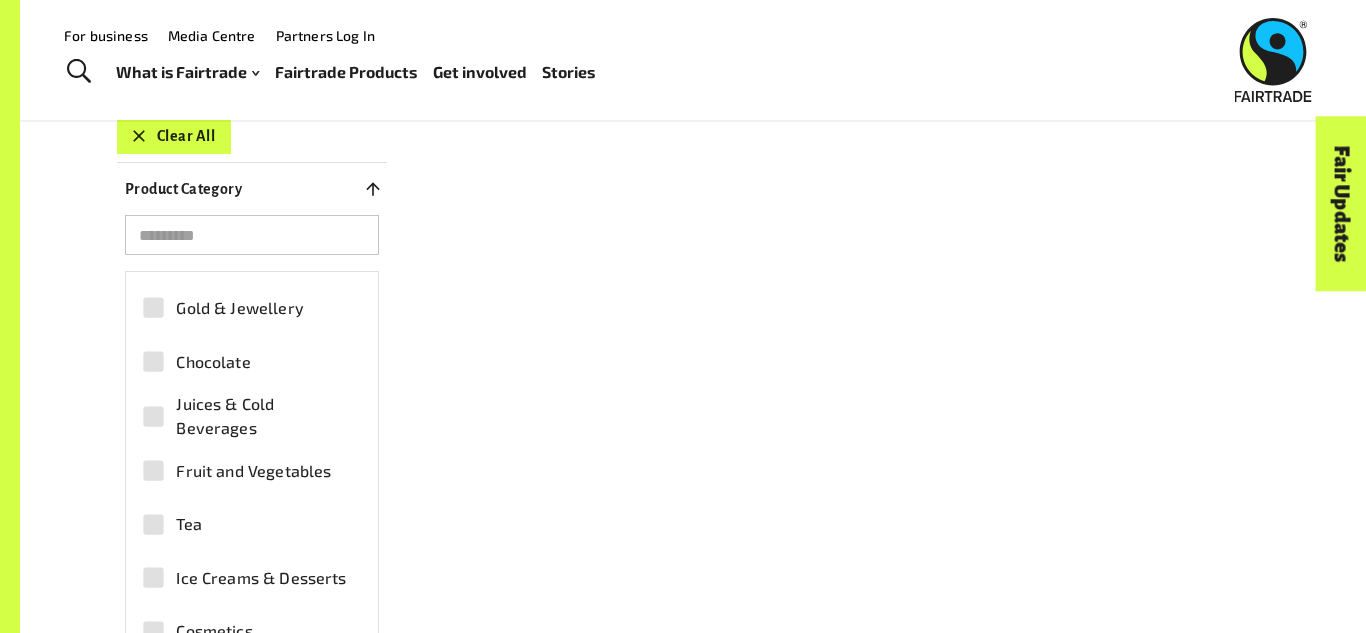 click on "Fruit and Vegetables" at bounding box center [253, 471] 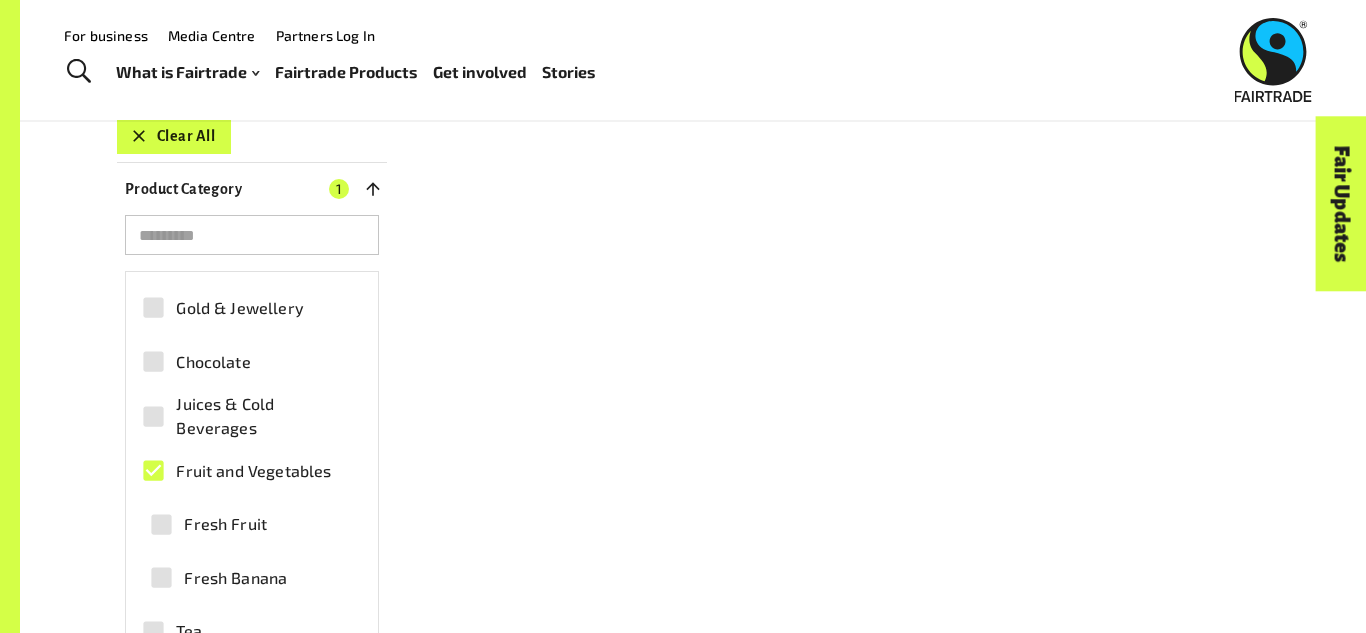 click on "1" at bounding box center [339, 189] 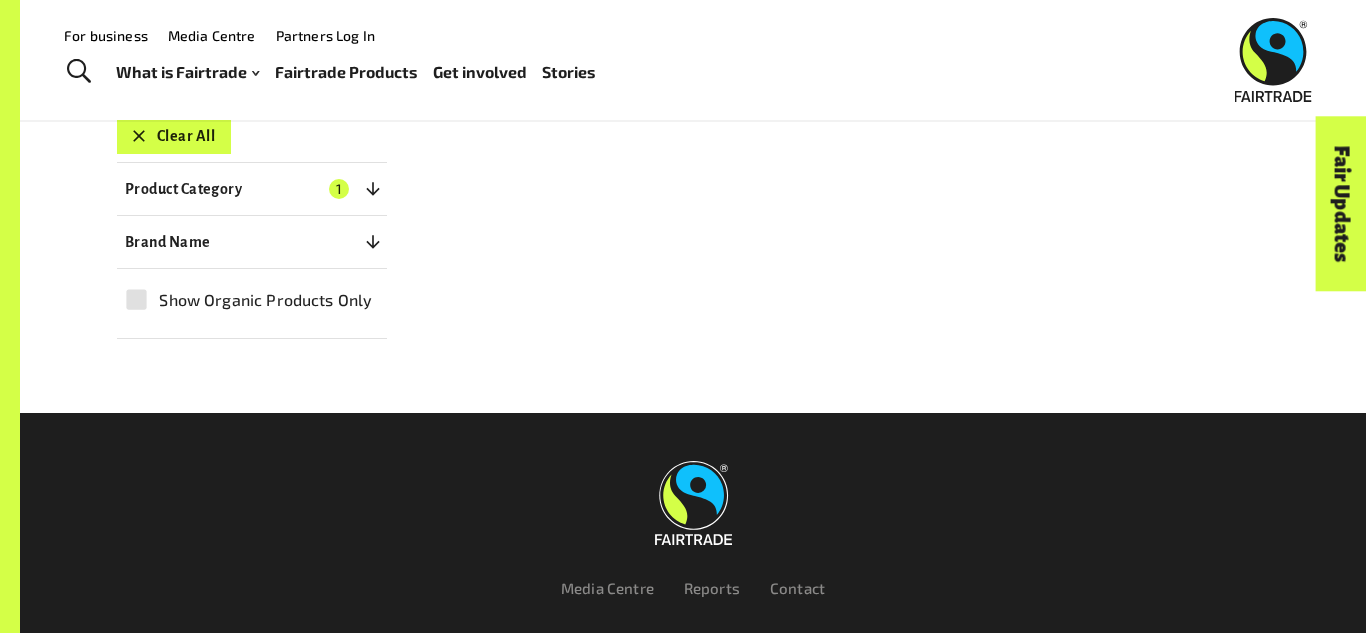 click on "1" at bounding box center [339, 189] 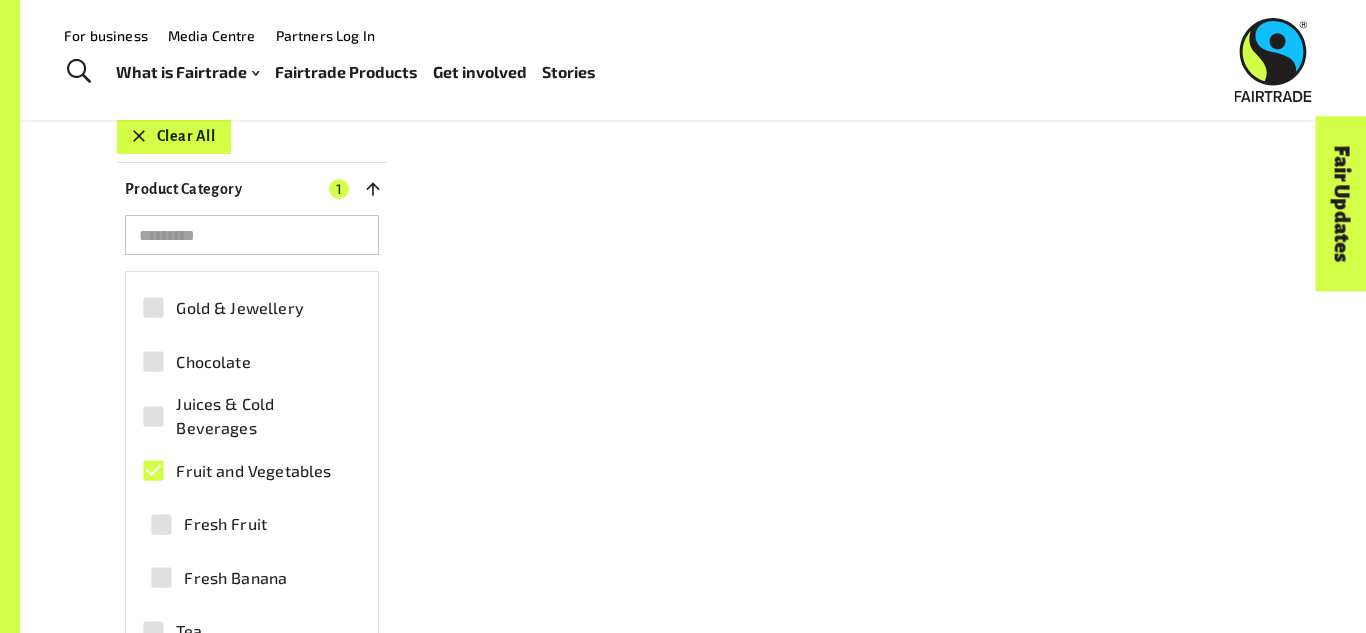 click on "Fruit and Vegetables" at bounding box center (253, 471) 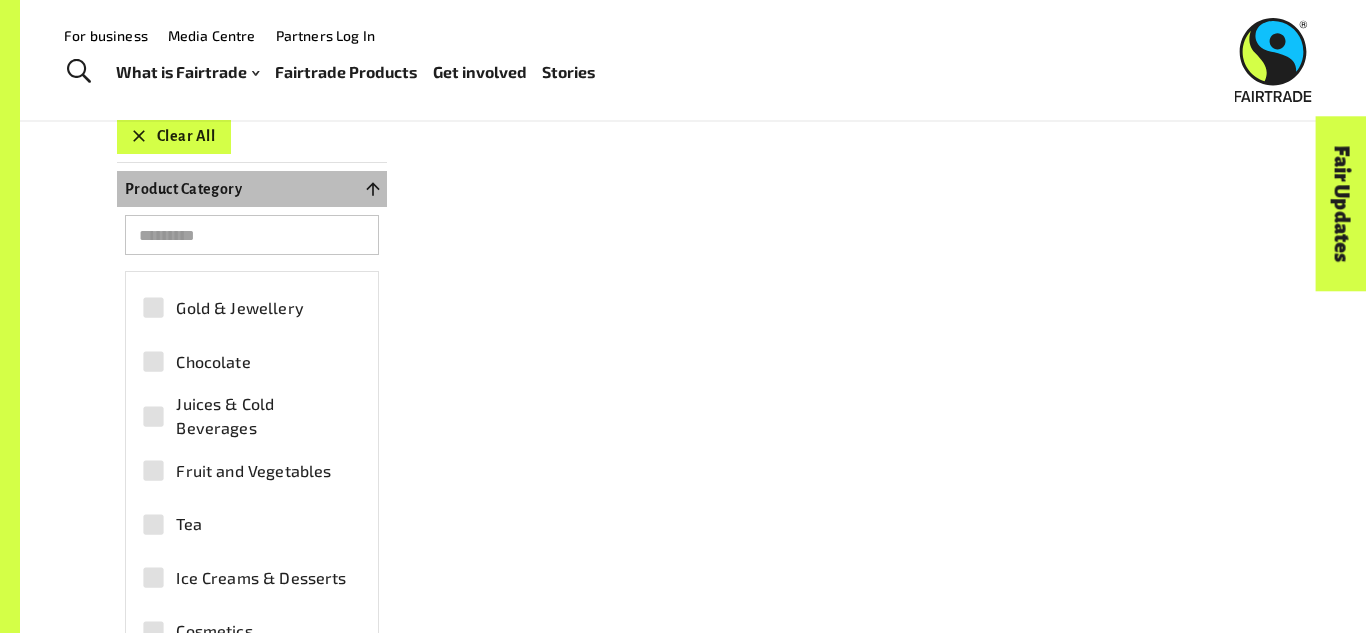 click 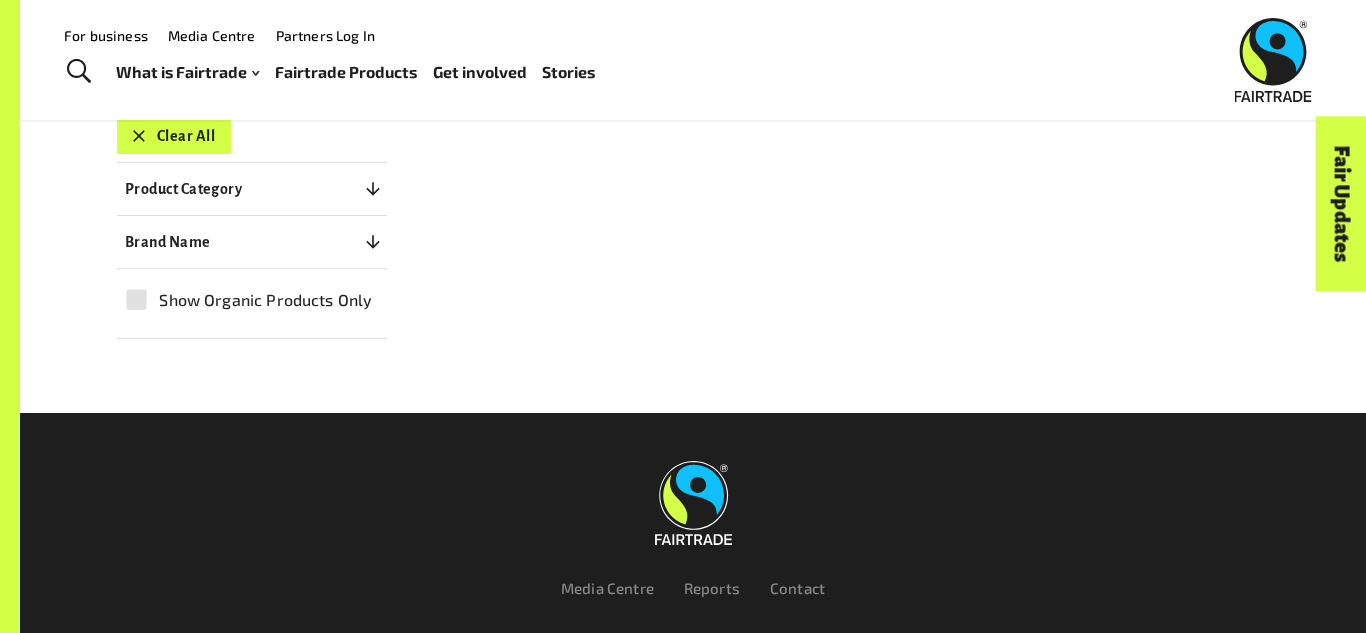 scroll, scrollTop: 0, scrollLeft: 0, axis: both 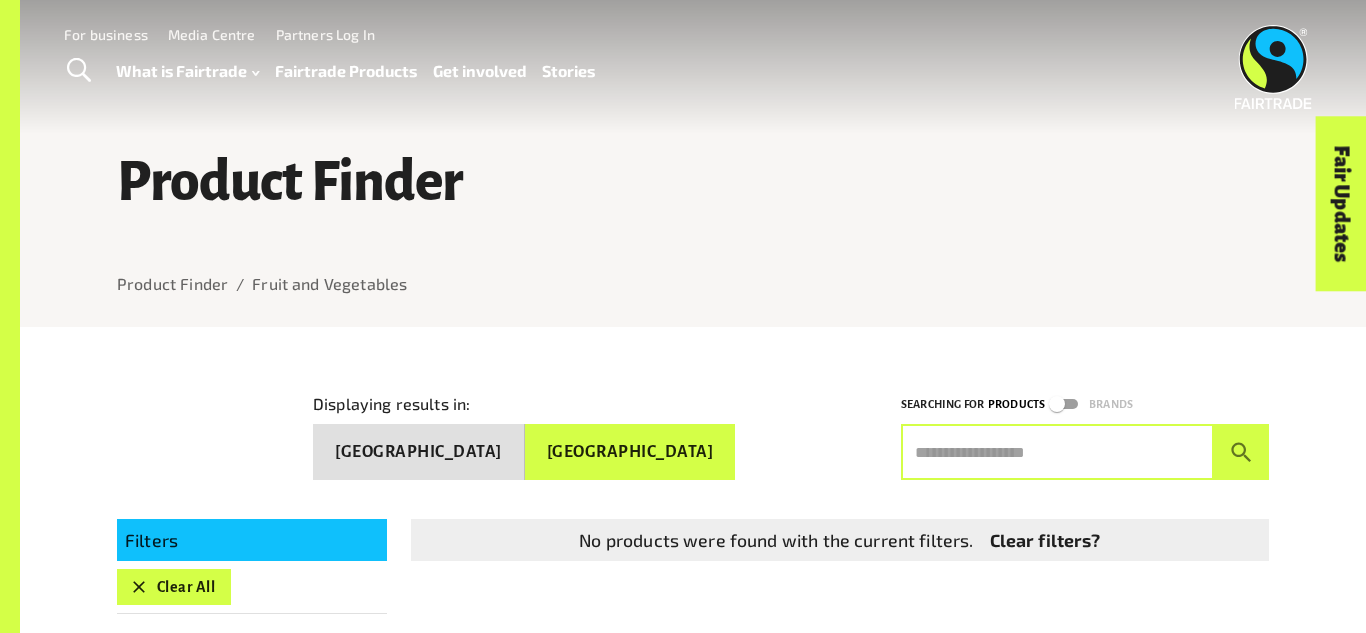 click at bounding box center [1057, 452] 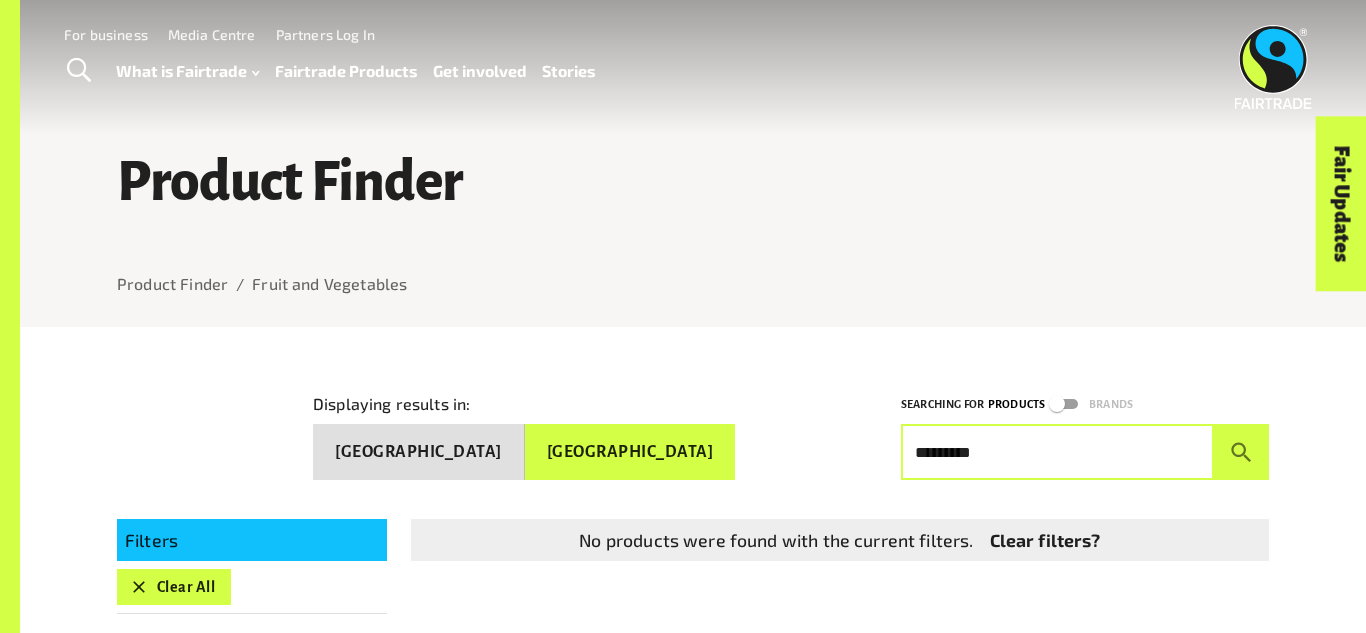 type on "*********" 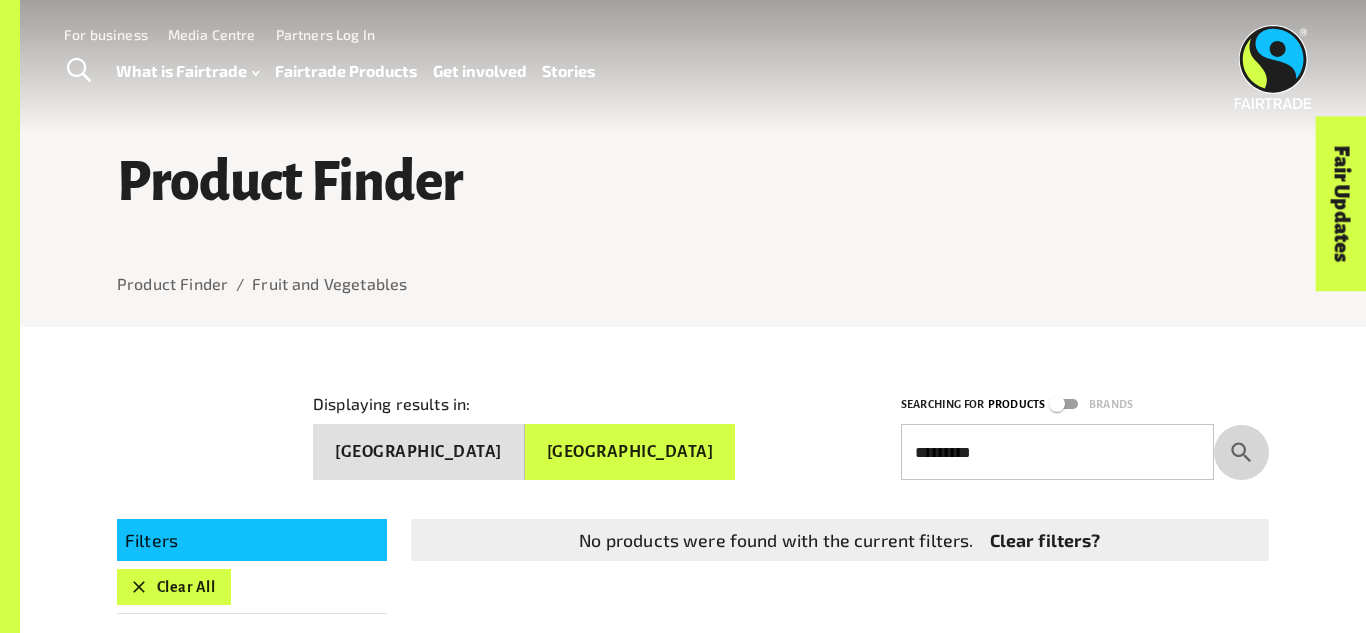 click 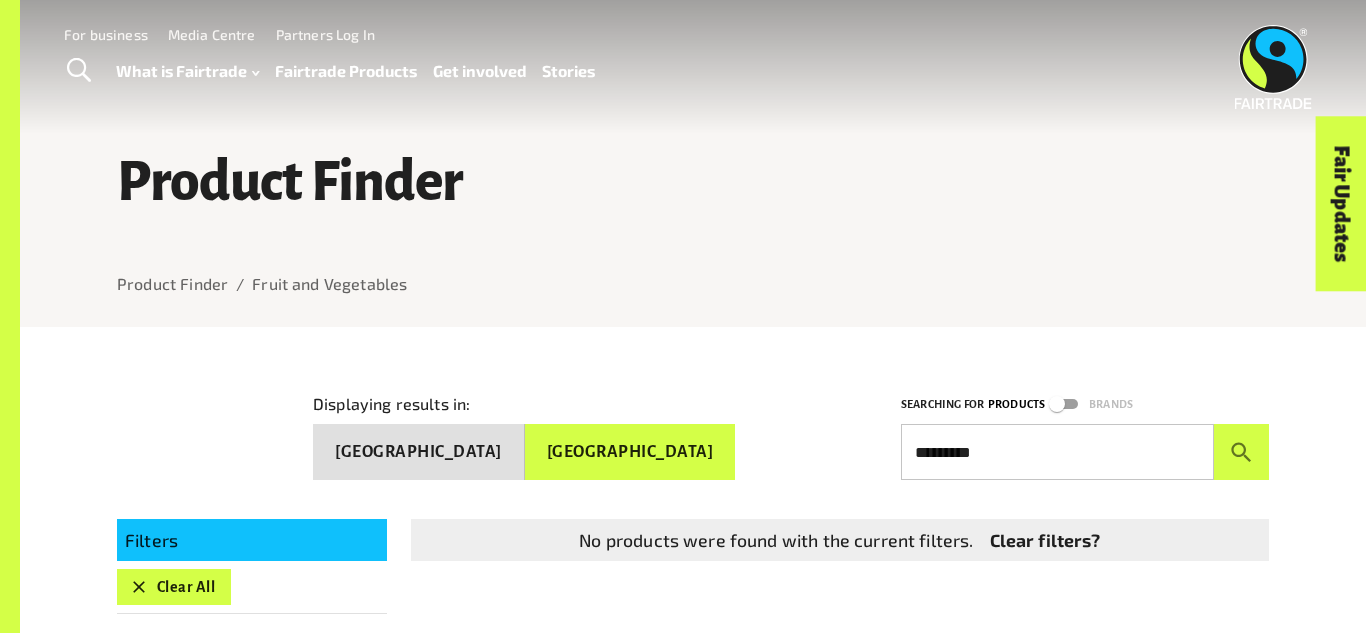 click on "*********" at bounding box center [1057, 452] 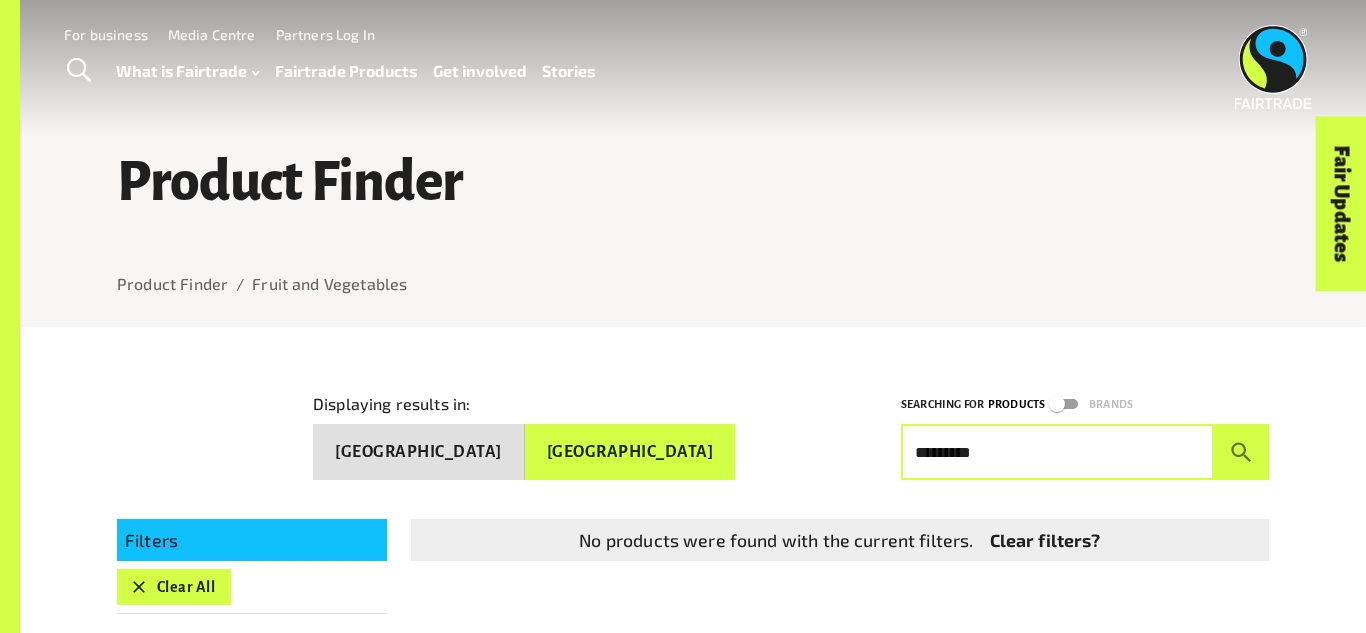 click on "*********" at bounding box center (1057, 452) 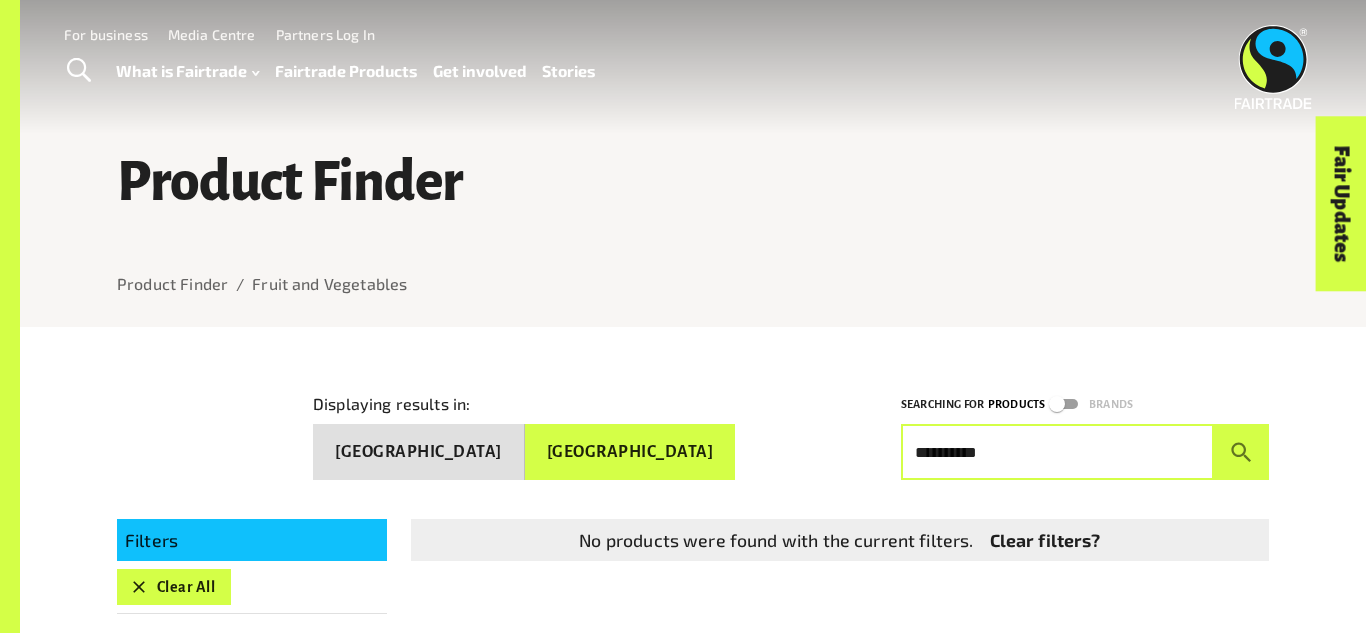 type on "**********" 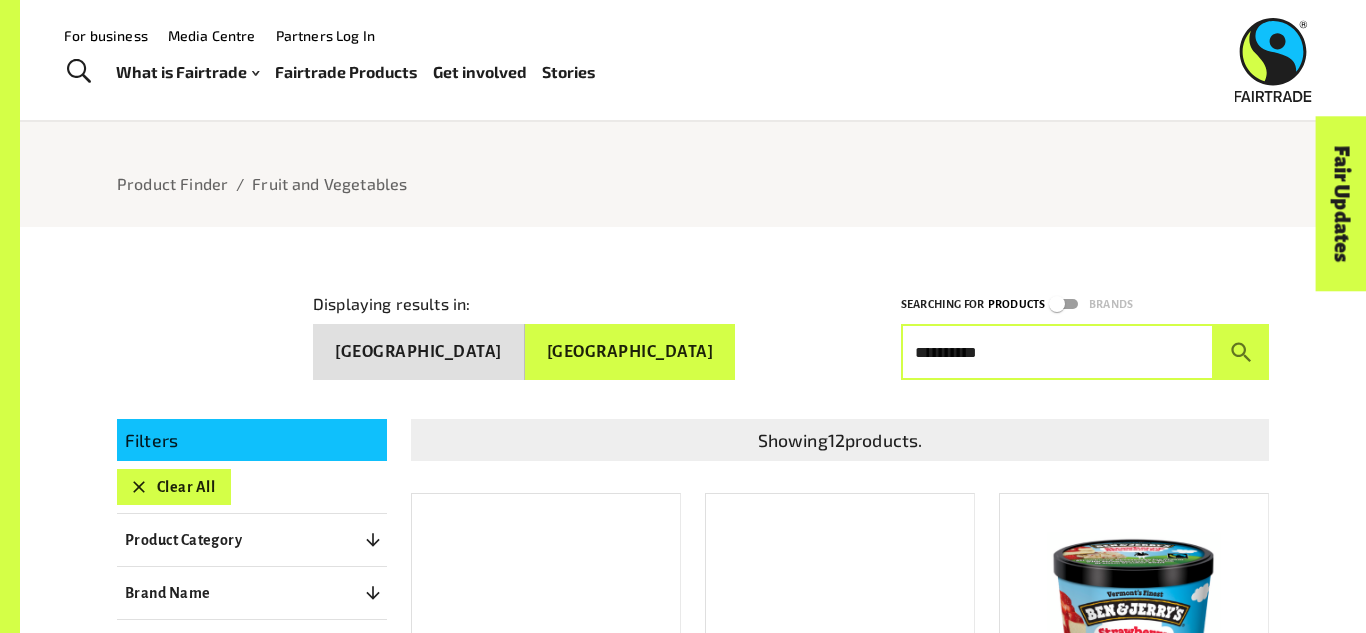 scroll, scrollTop: 0, scrollLeft: 0, axis: both 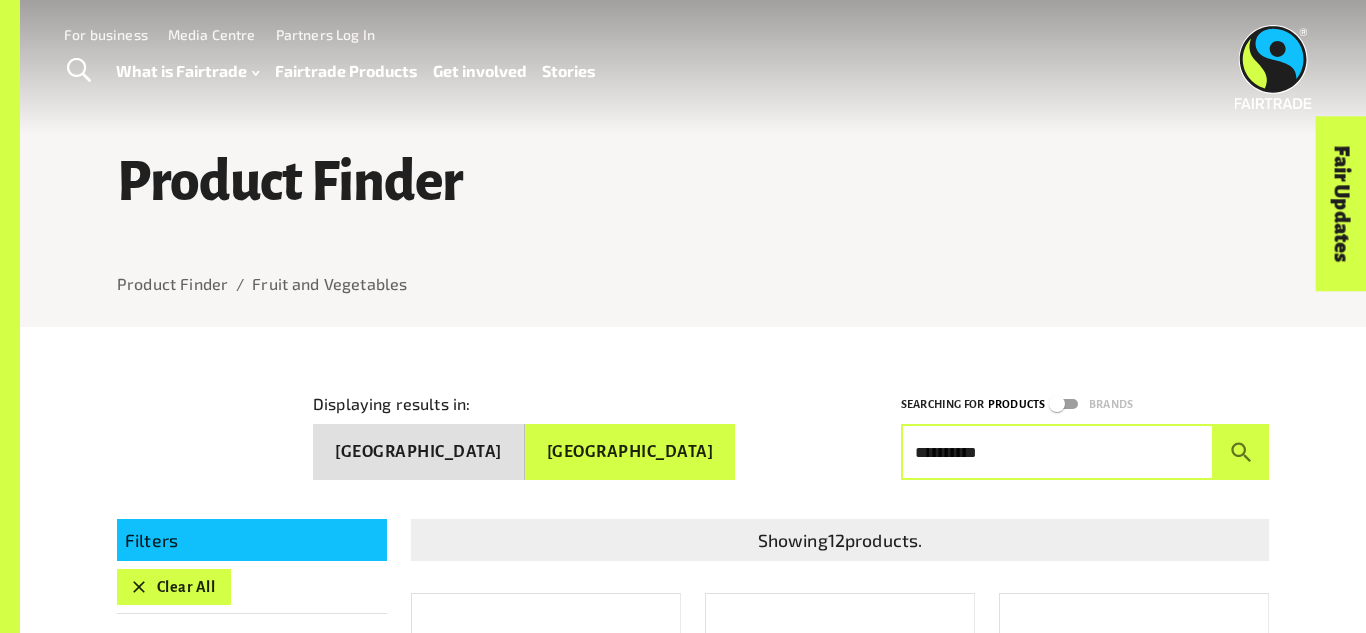 click on "**********" at bounding box center [1057, 452] 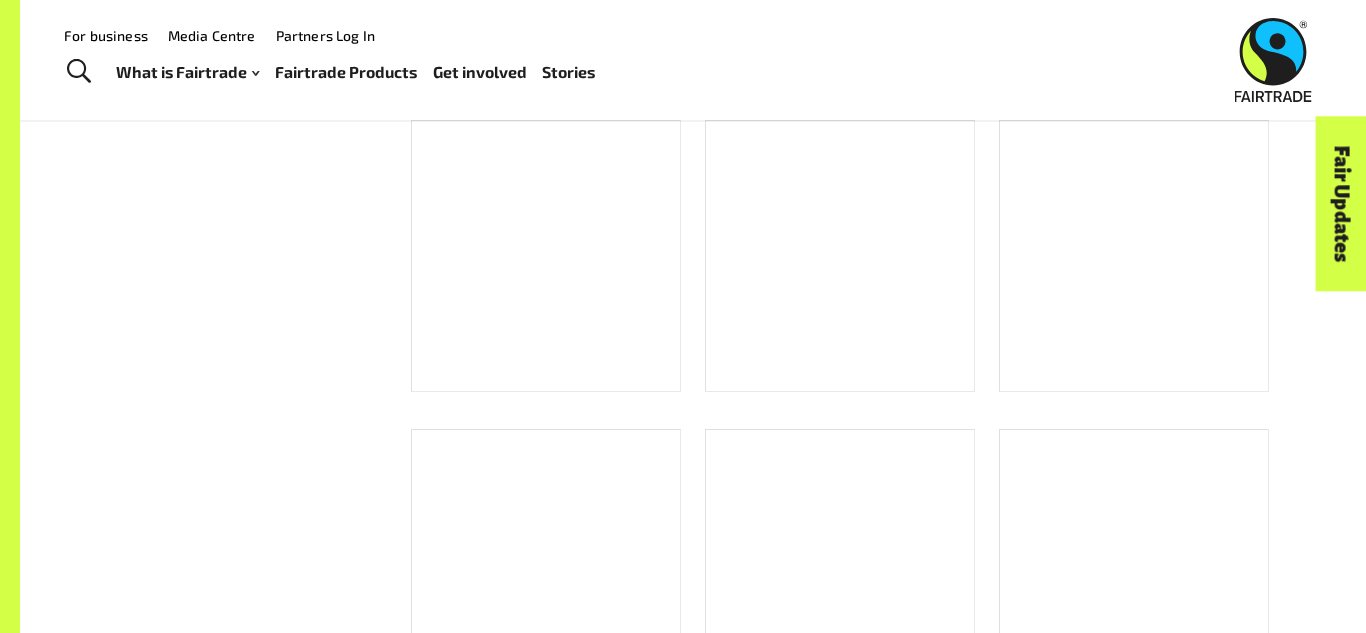 scroll, scrollTop: 155, scrollLeft: 0, axis: vertical 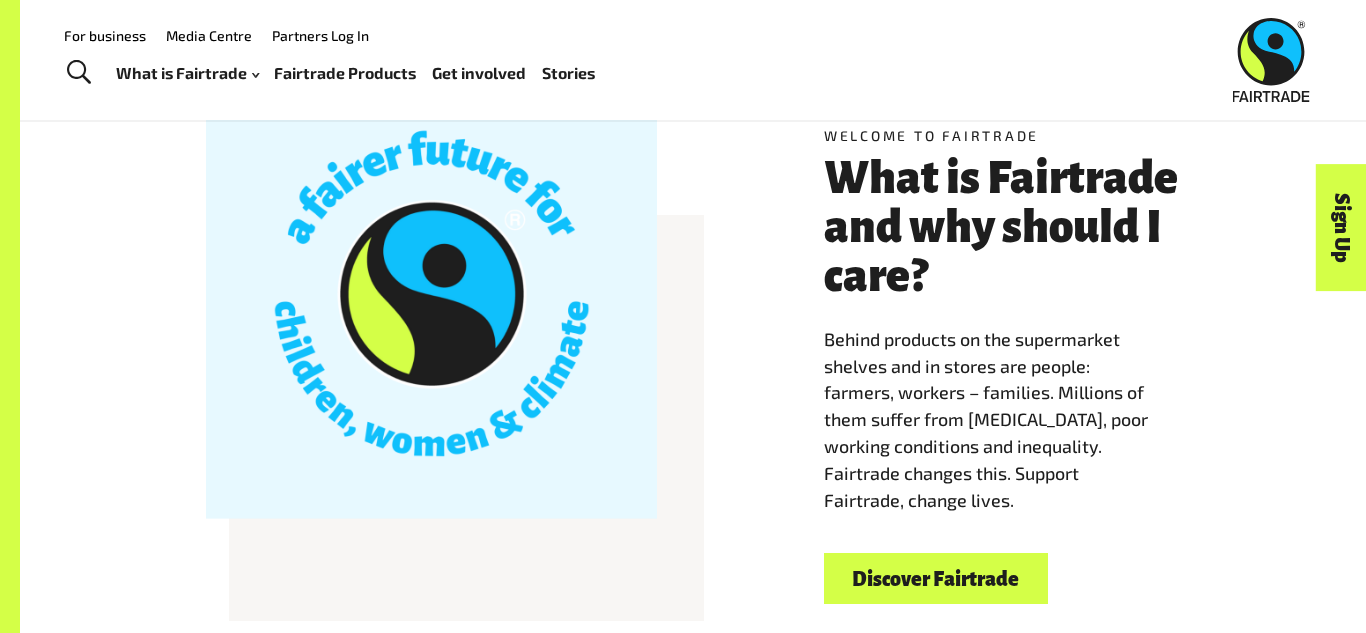 click on "Fairtrade Products" at bounding box center [345, 73] 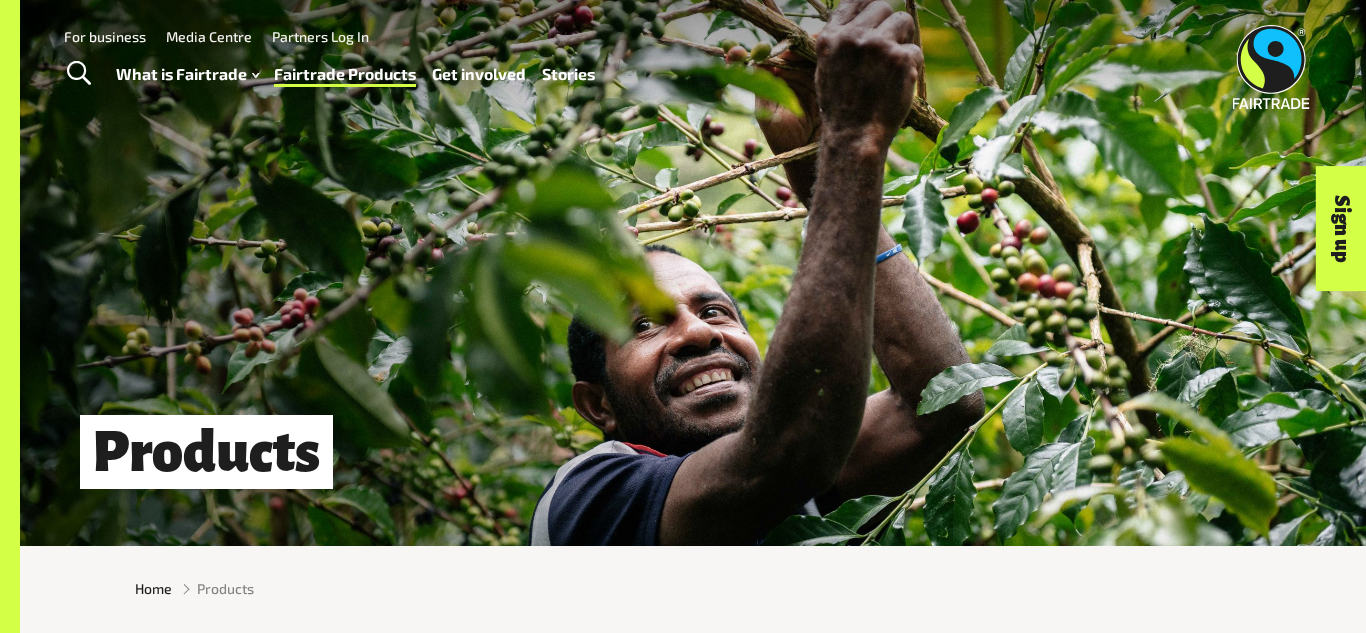scroll, scrollTop: 0, scrollLeft: 0, axis: both 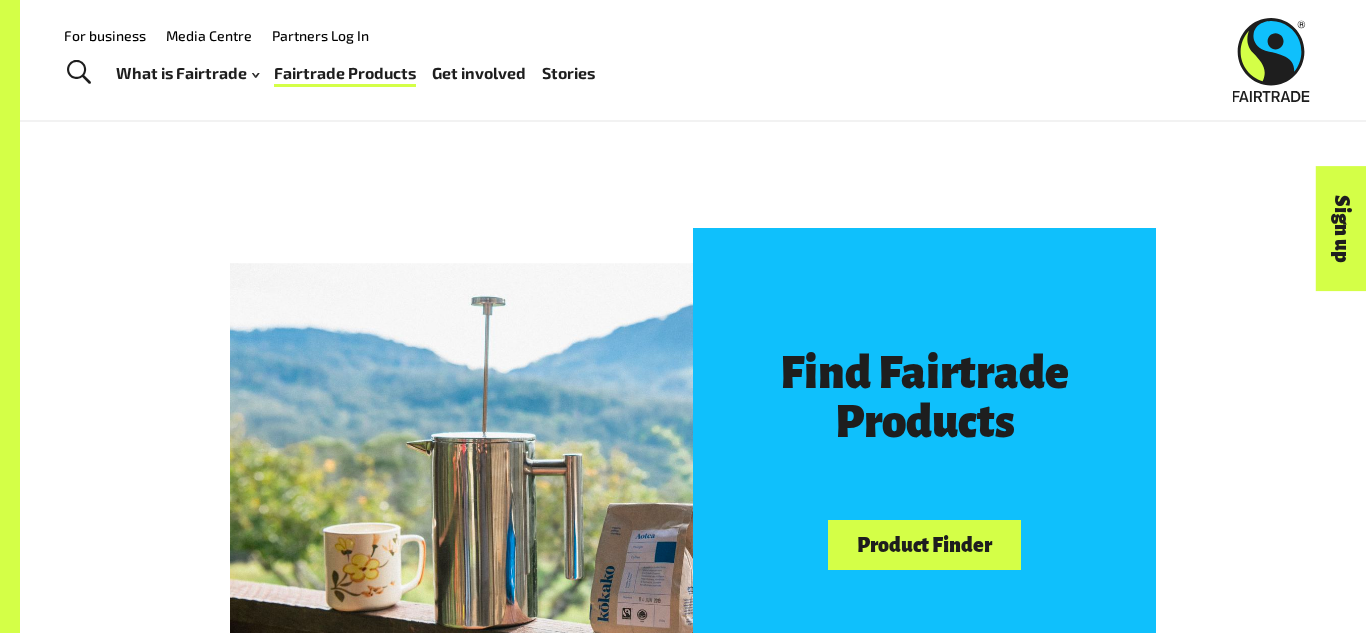 click on "Product Finder" at bounding box center (924, 545) 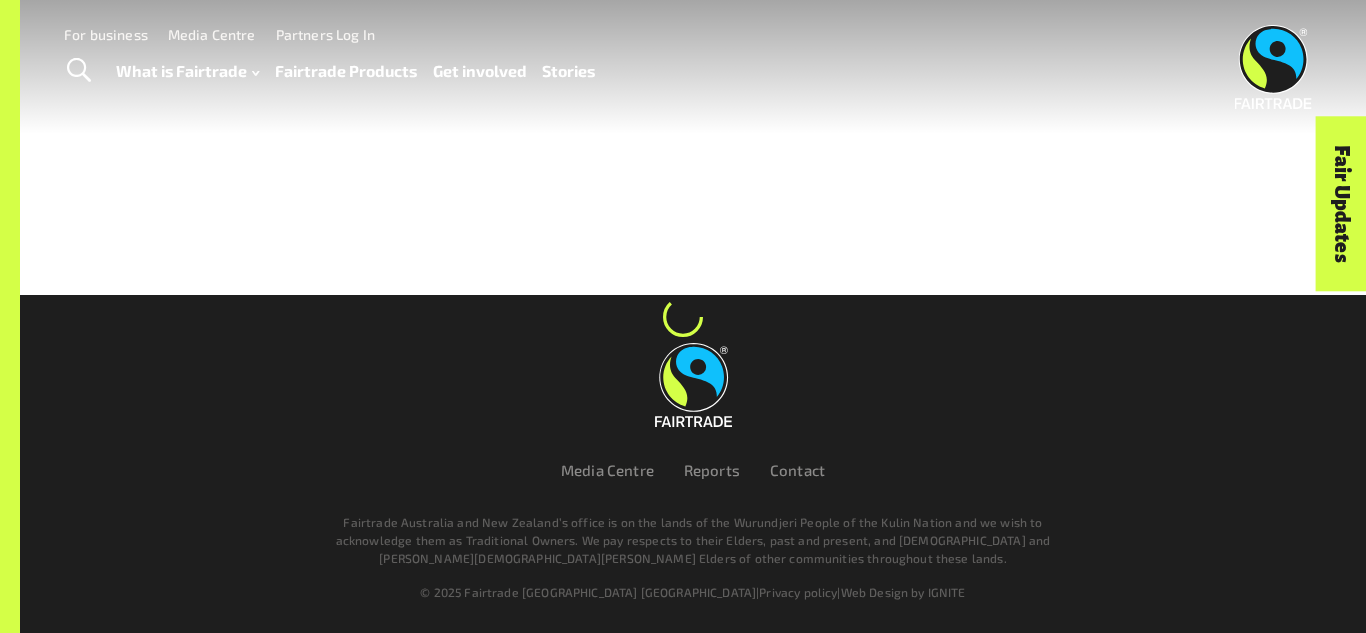 scroll, scrollTop: 0, scrollLeft: 0, axis: both 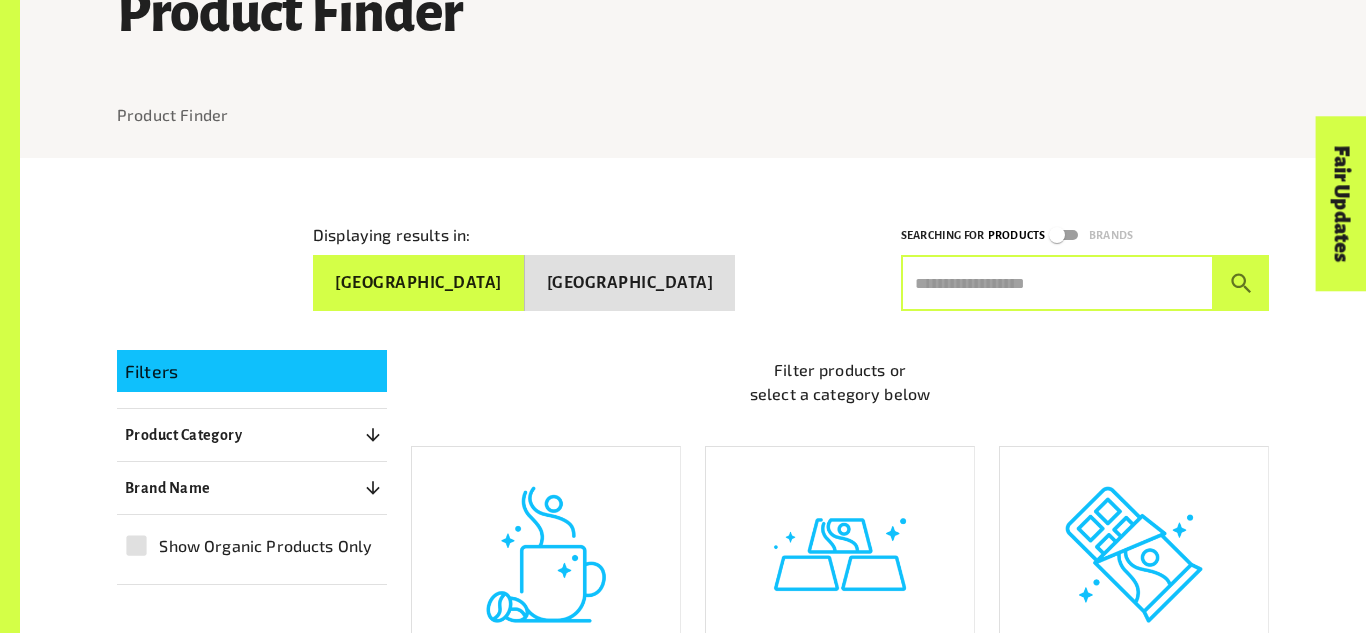 click at bounding box center (1057, 283) 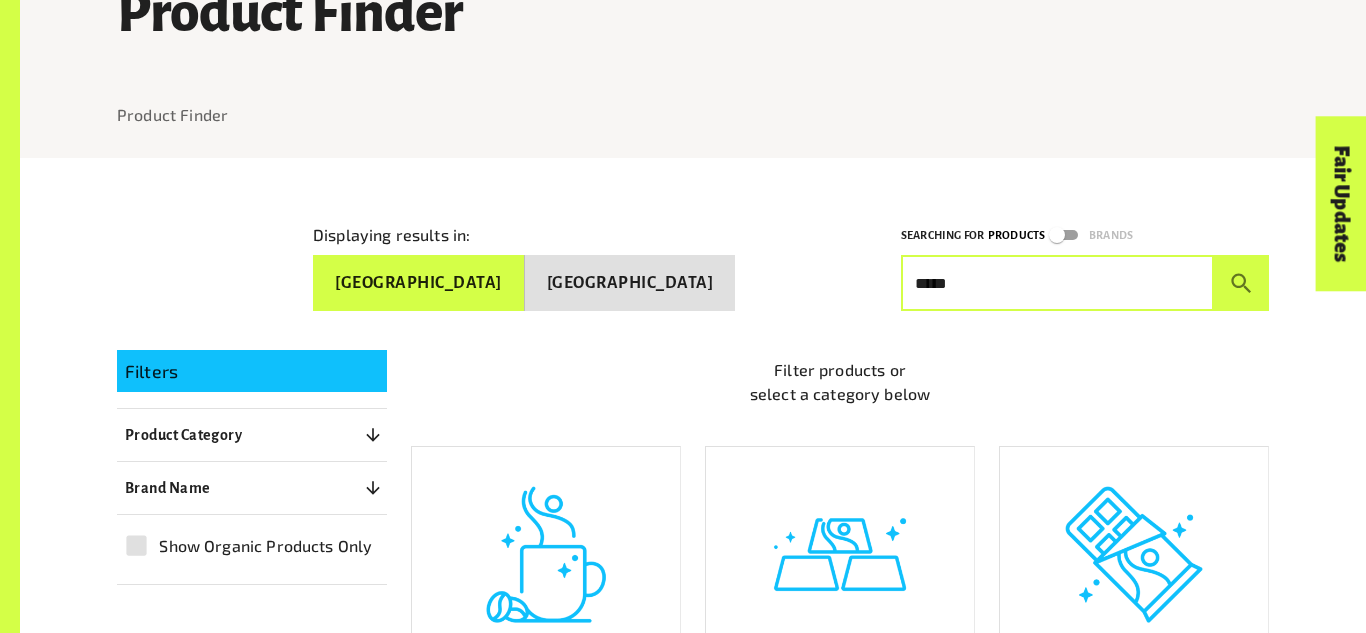 click at bounding box center [1241, 283] 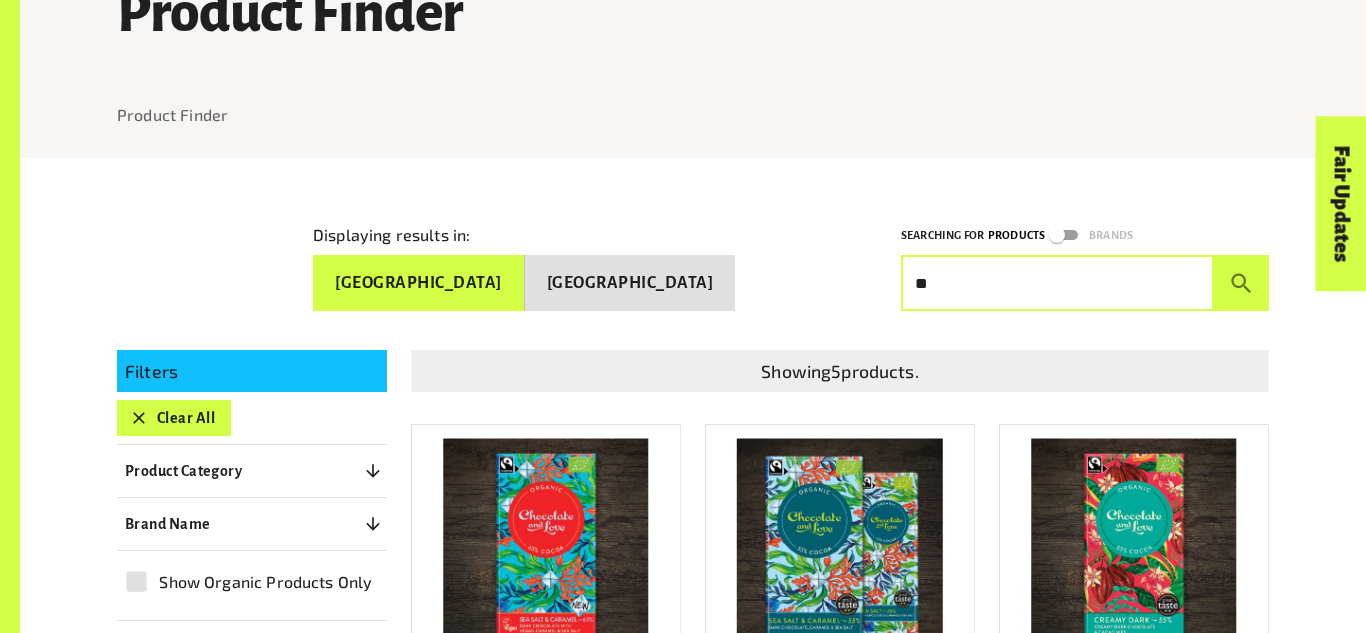 type on "*" 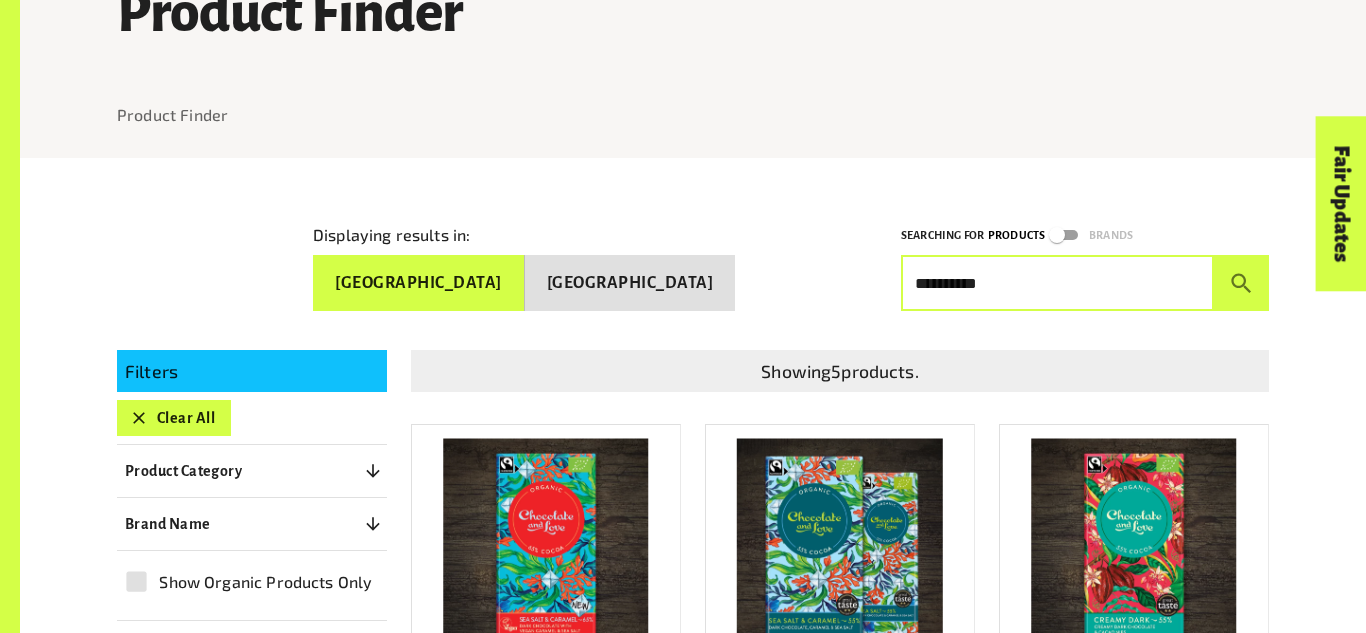 click at bounding box center [1241, 283] 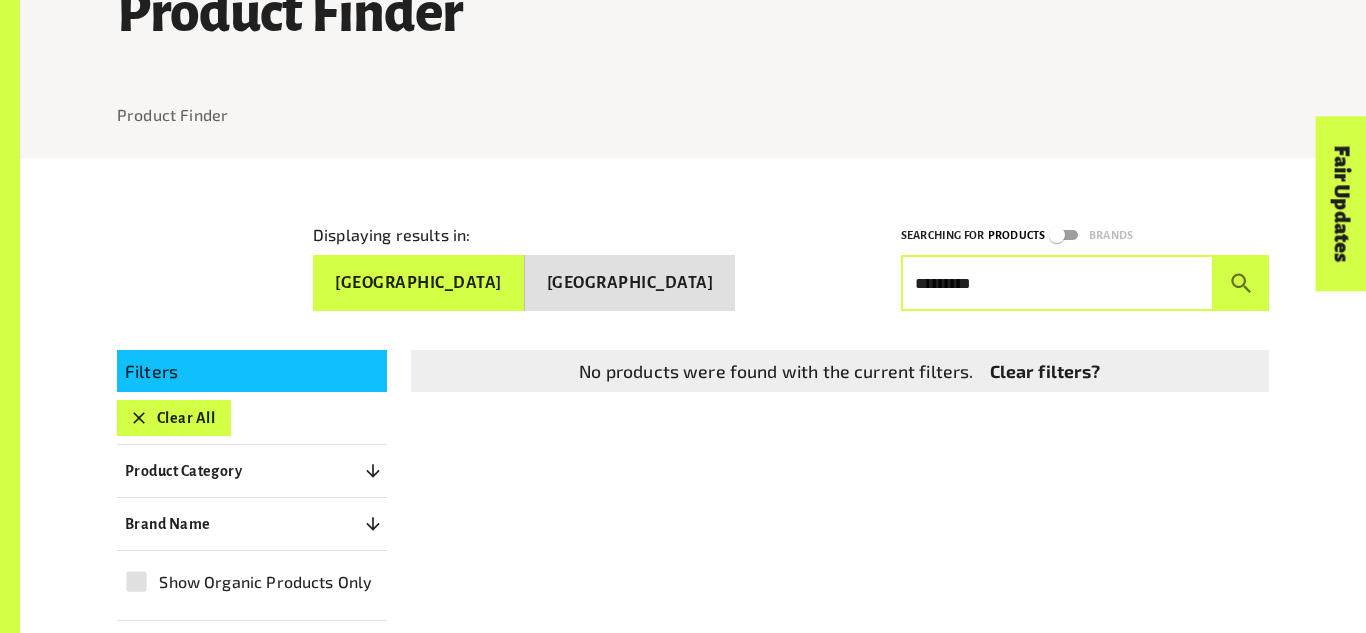 type on "*********" 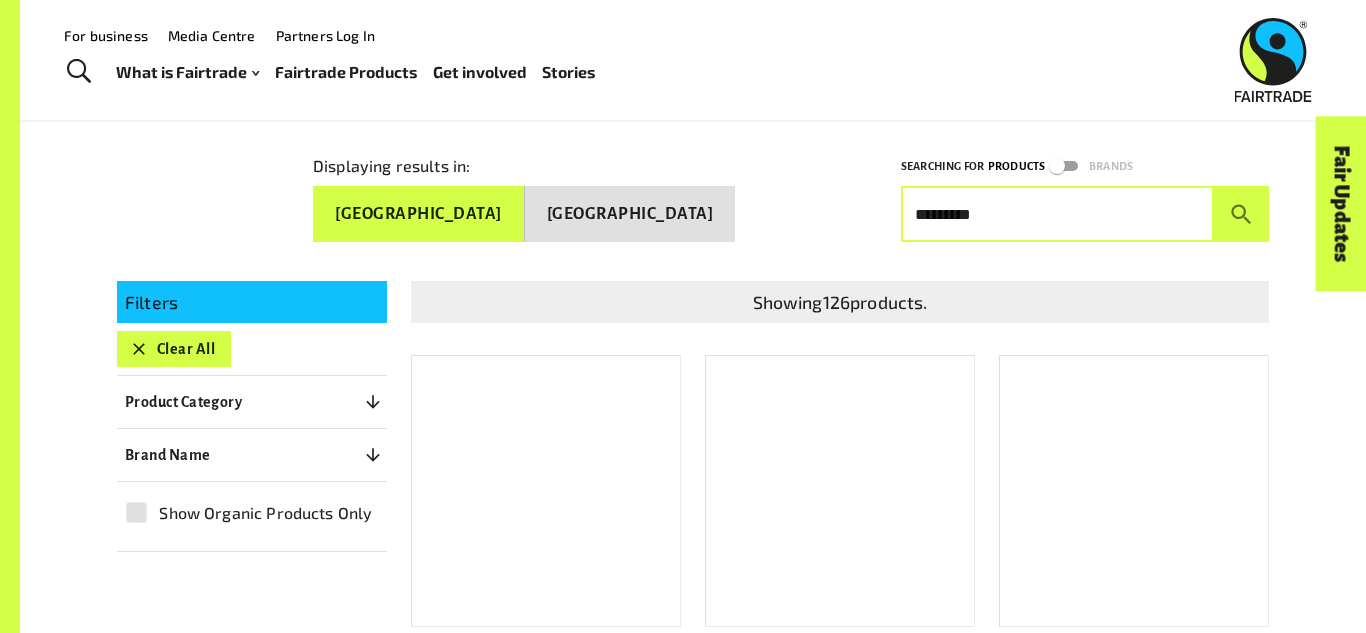 scroll, scrollTop: 202, scrollLeft: 0, axis: vertical 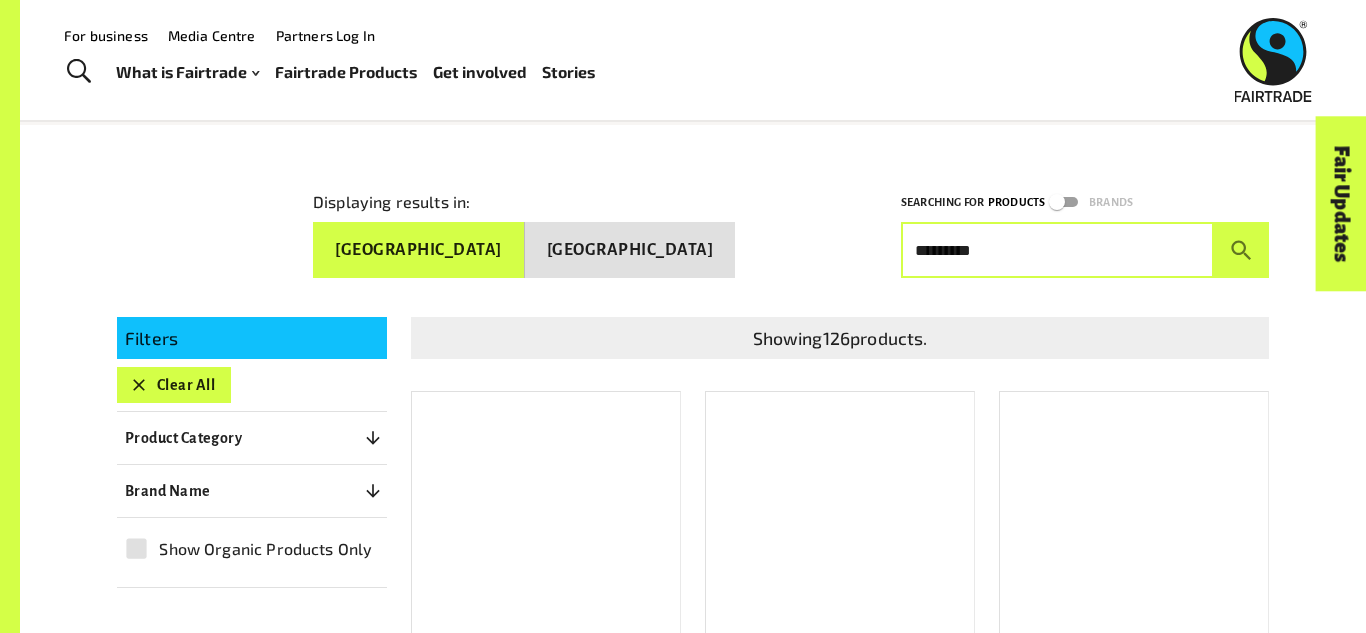 click on "Showing  126  products." at bounding box center (840, 338) 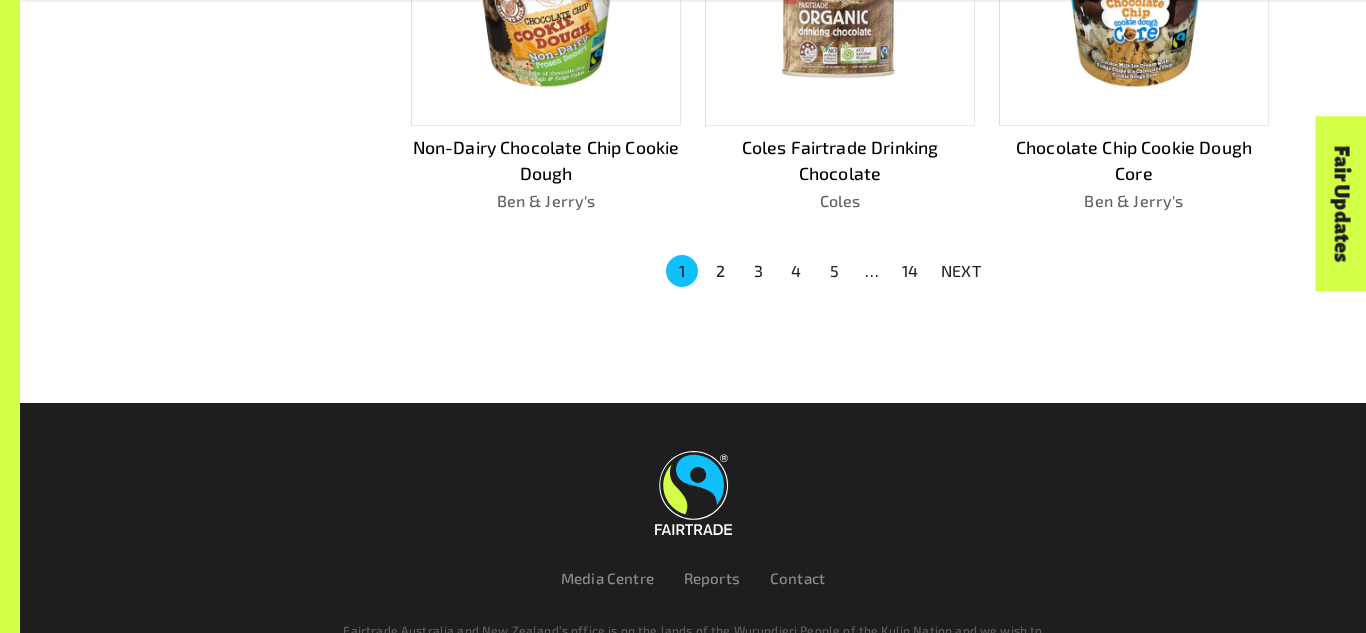 scroll, scrollTop: 1499, scrollLeft: 0, axis: vertical 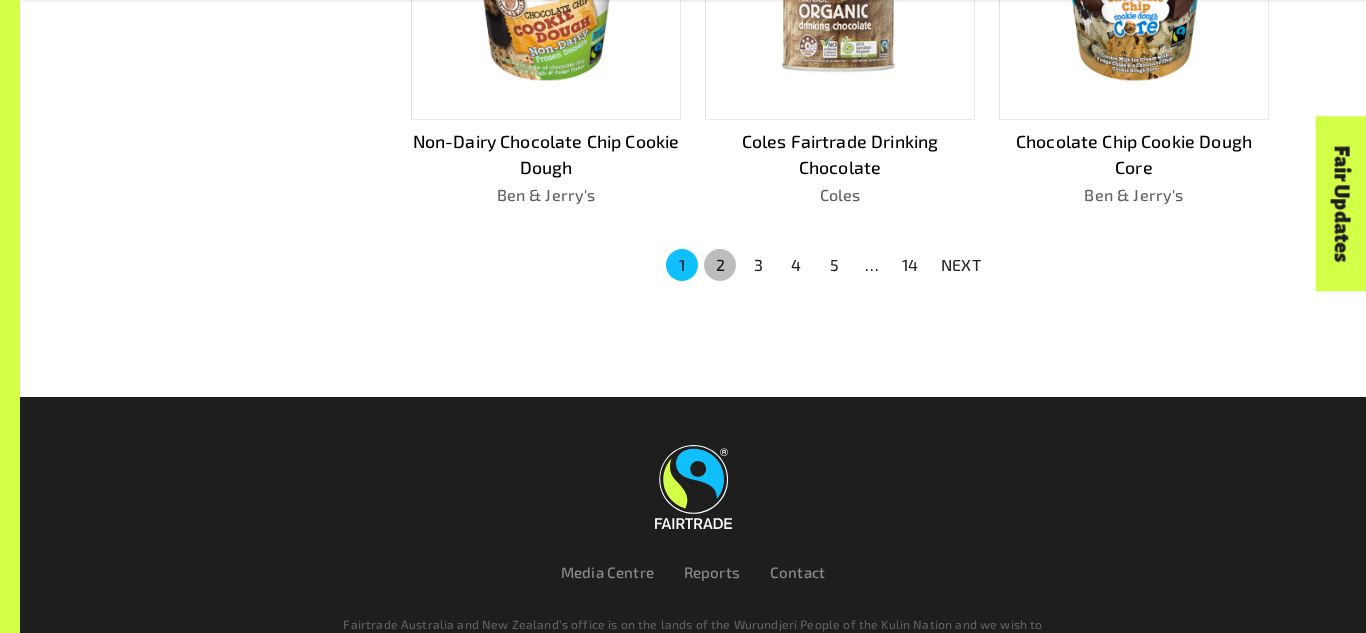click on "2" at bounding box center (720, 265) 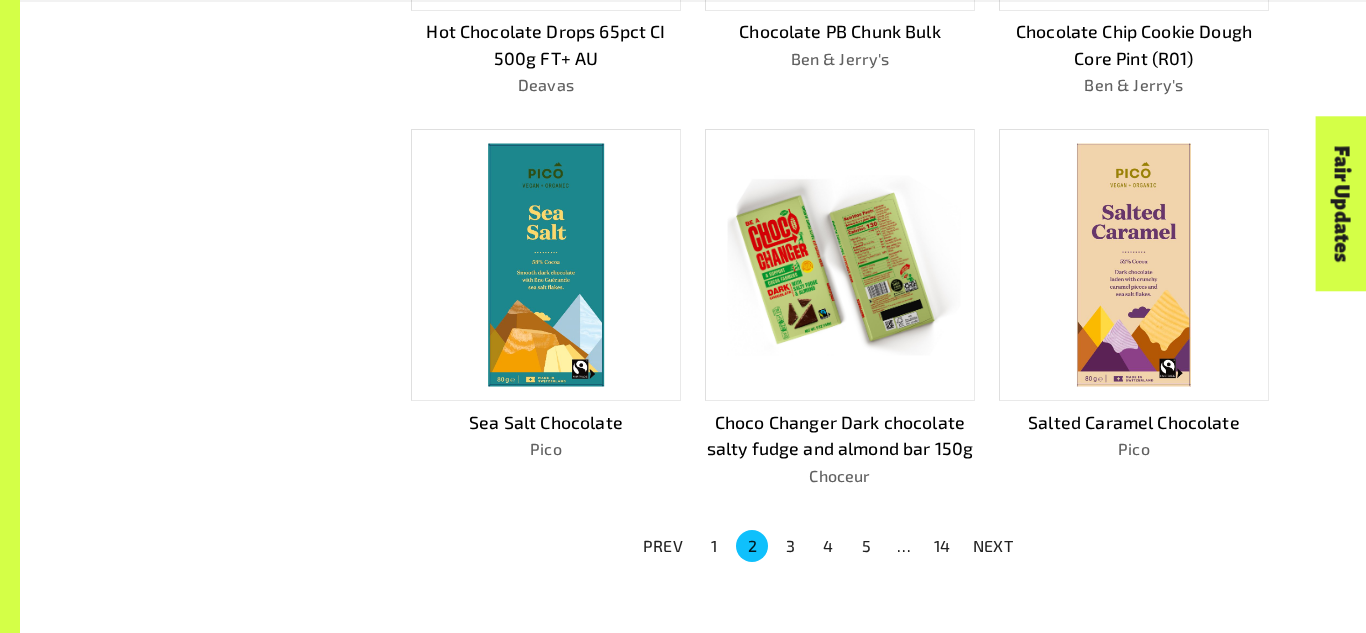 scroll, scrollTop: 1283, scrollLeft: 0, axis: vertical 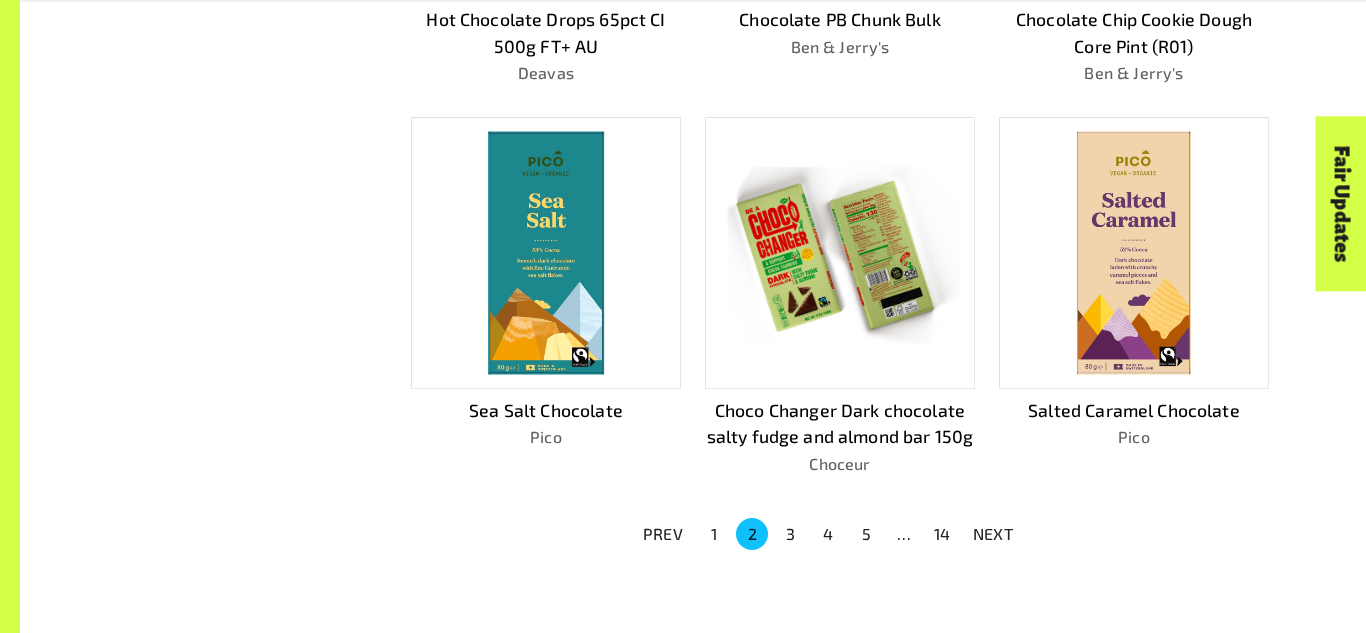 click on "3" at bounding box center (790, 534) 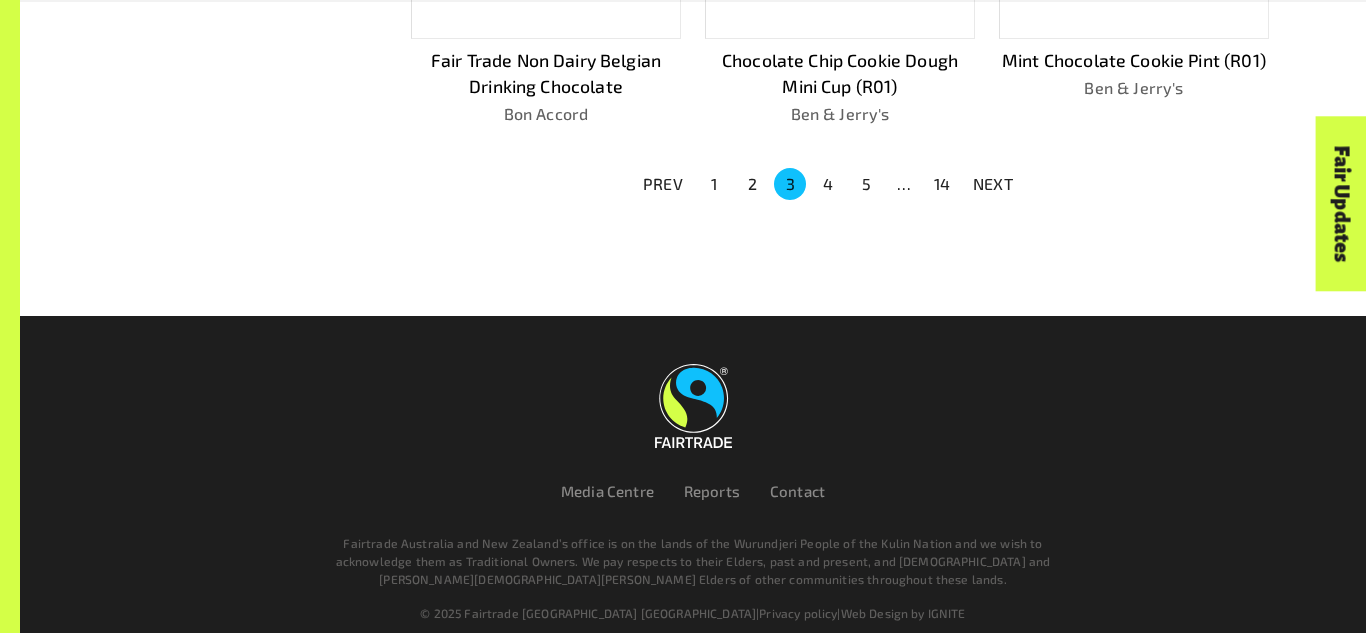 scroll, scrollTop: 1593, scrollLeft: 0, axis: vertical 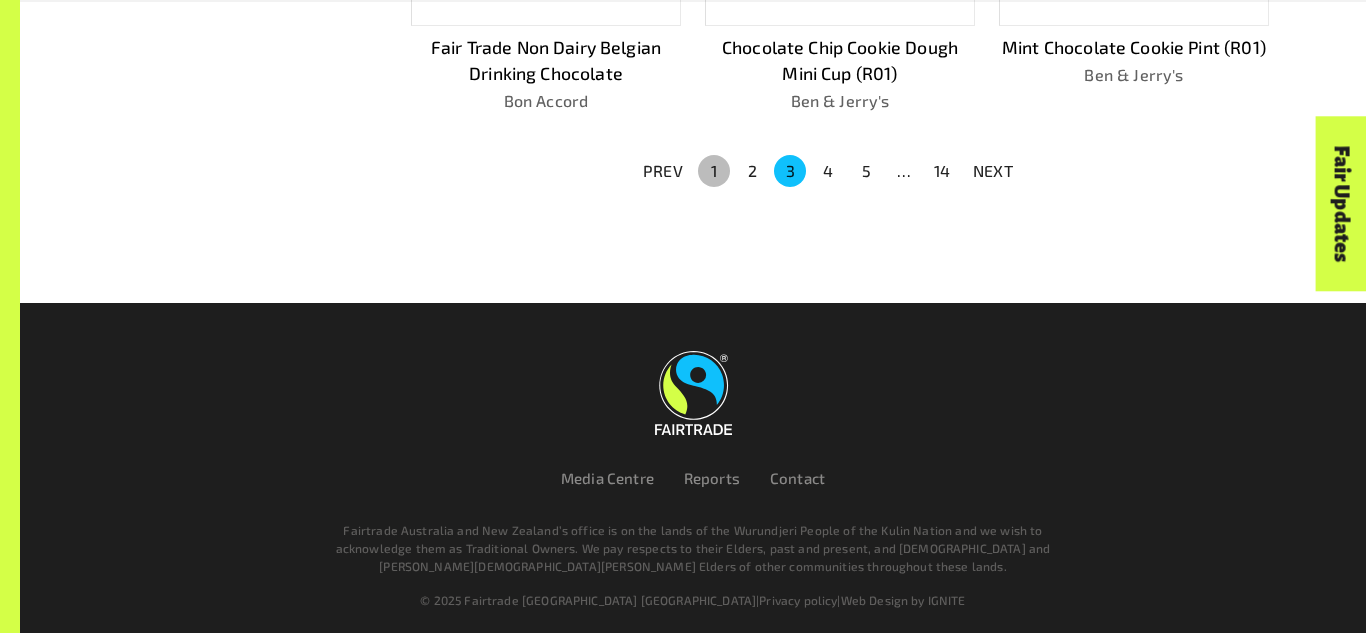 click on "1" at bounding box center (714, 171) 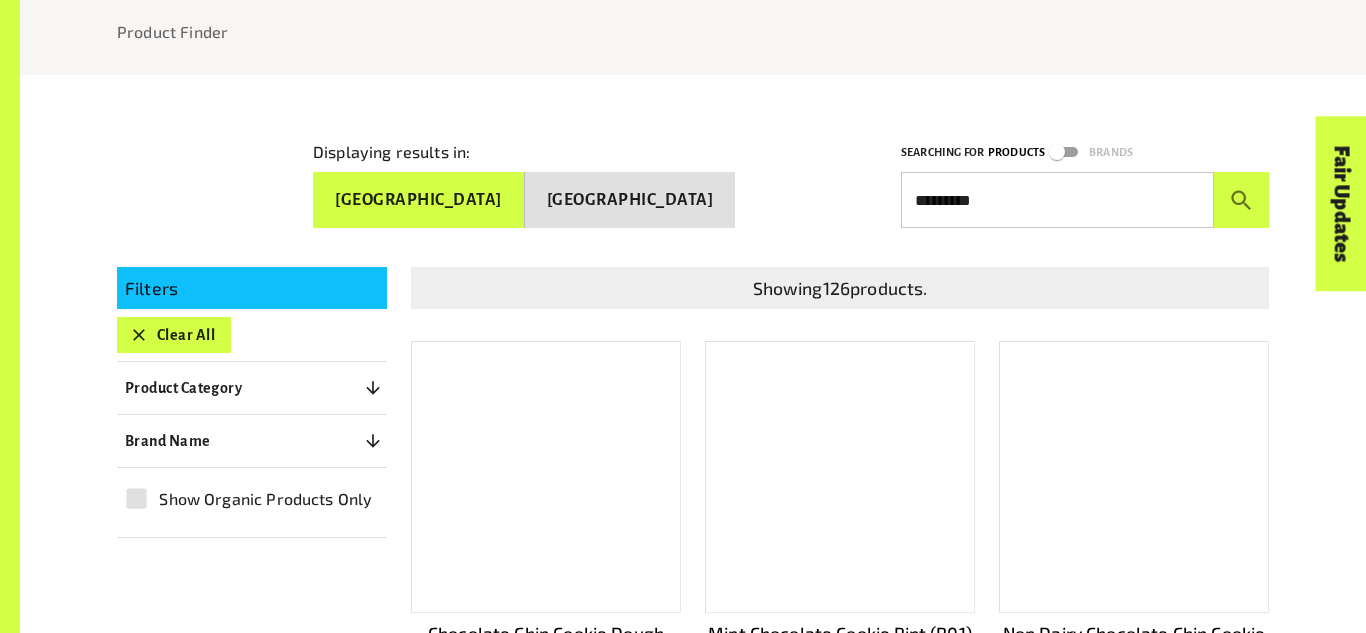 scroll, scrollTop: 255, scrollLeft: 0, axis: vertical 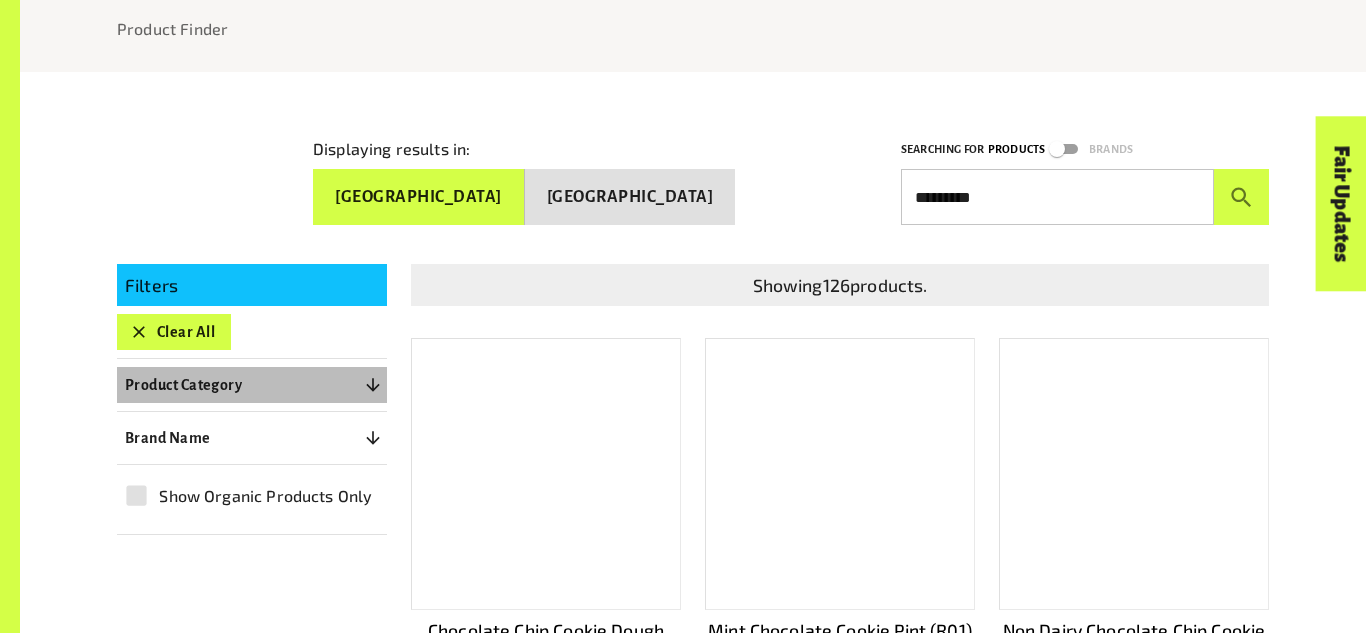 click on "Product Category 0" at bounding box center [252, 385] 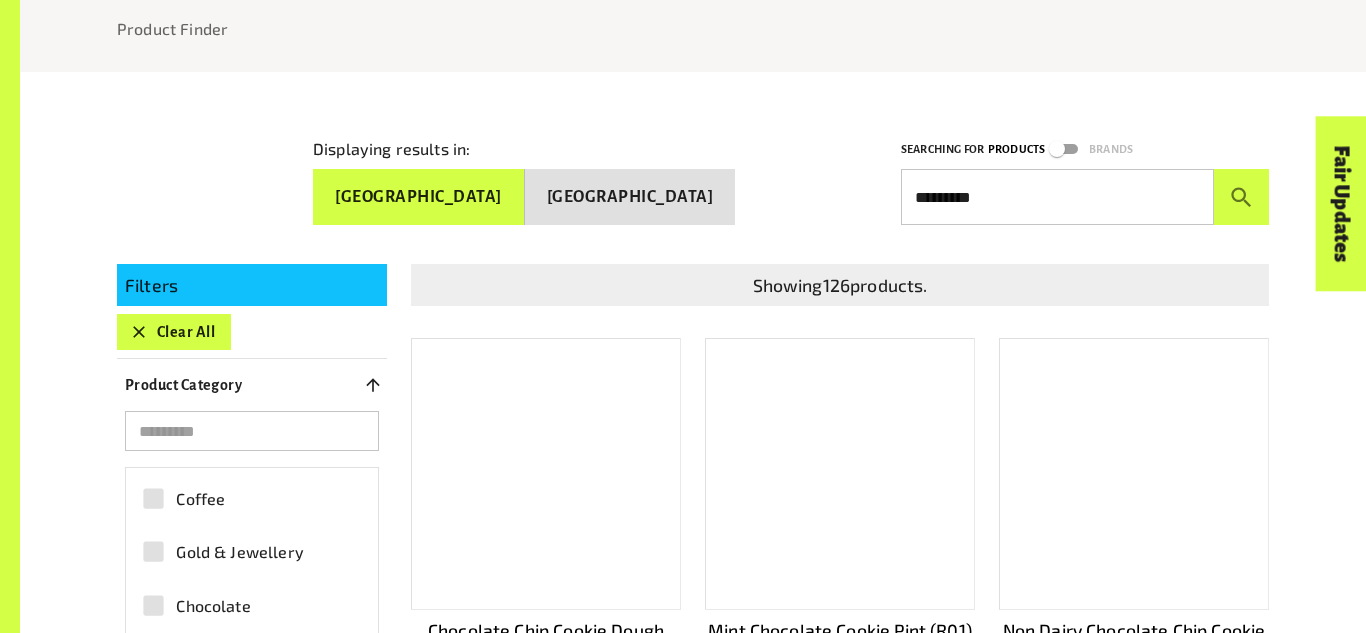 click on "Product Category 0" at bounding box center [252, 385] 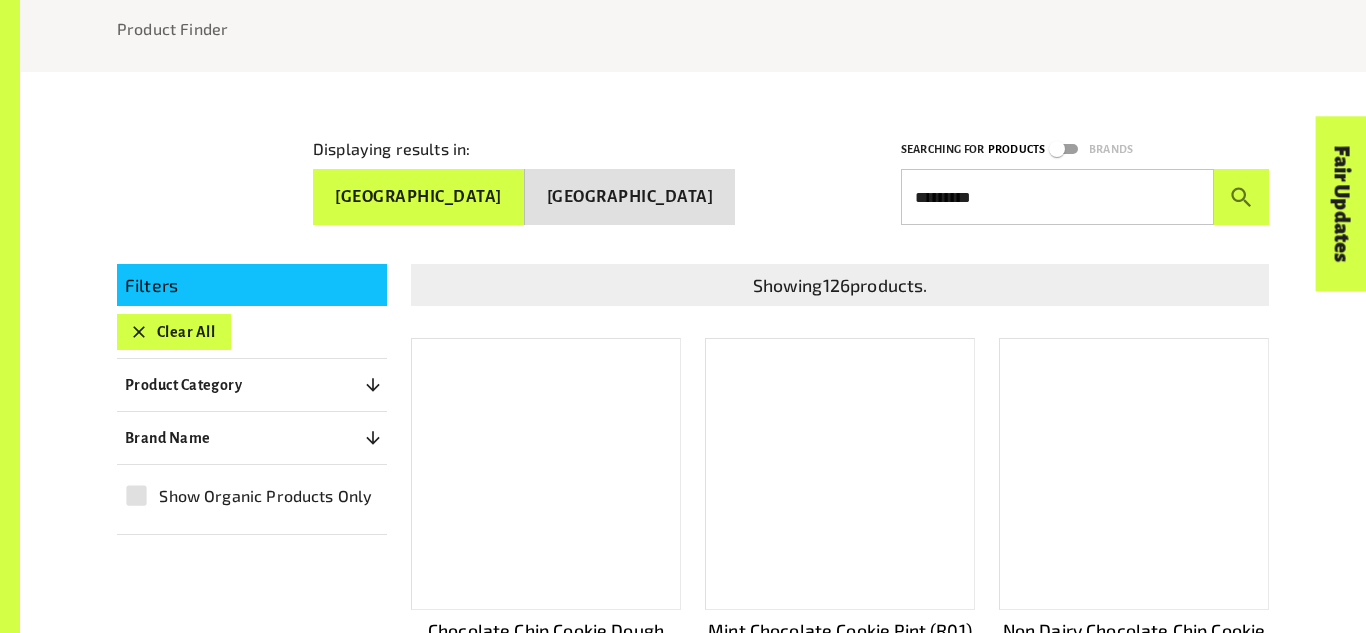 type 